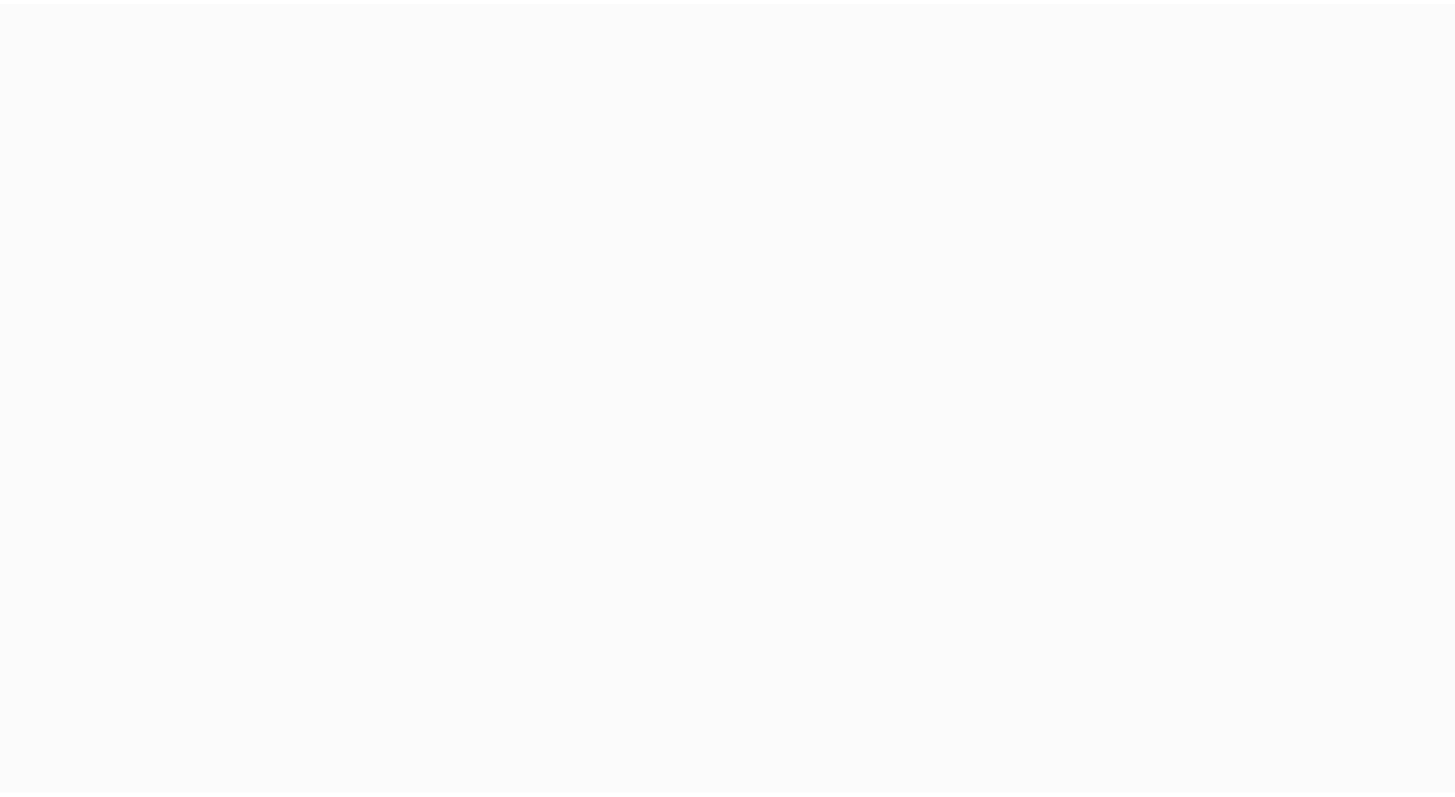 scroll, scrollTop: 0, scrollLeft: 0, axis: both 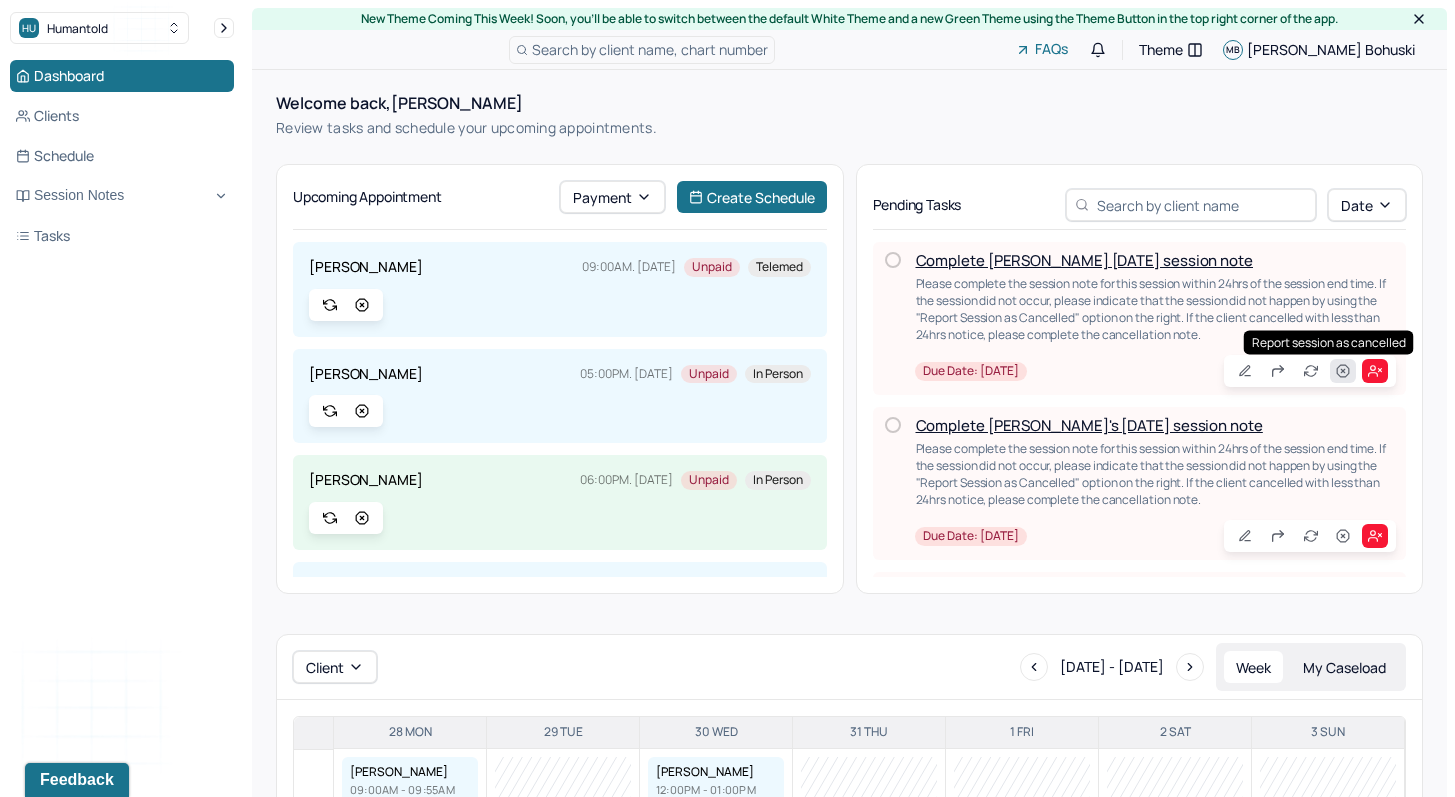 click 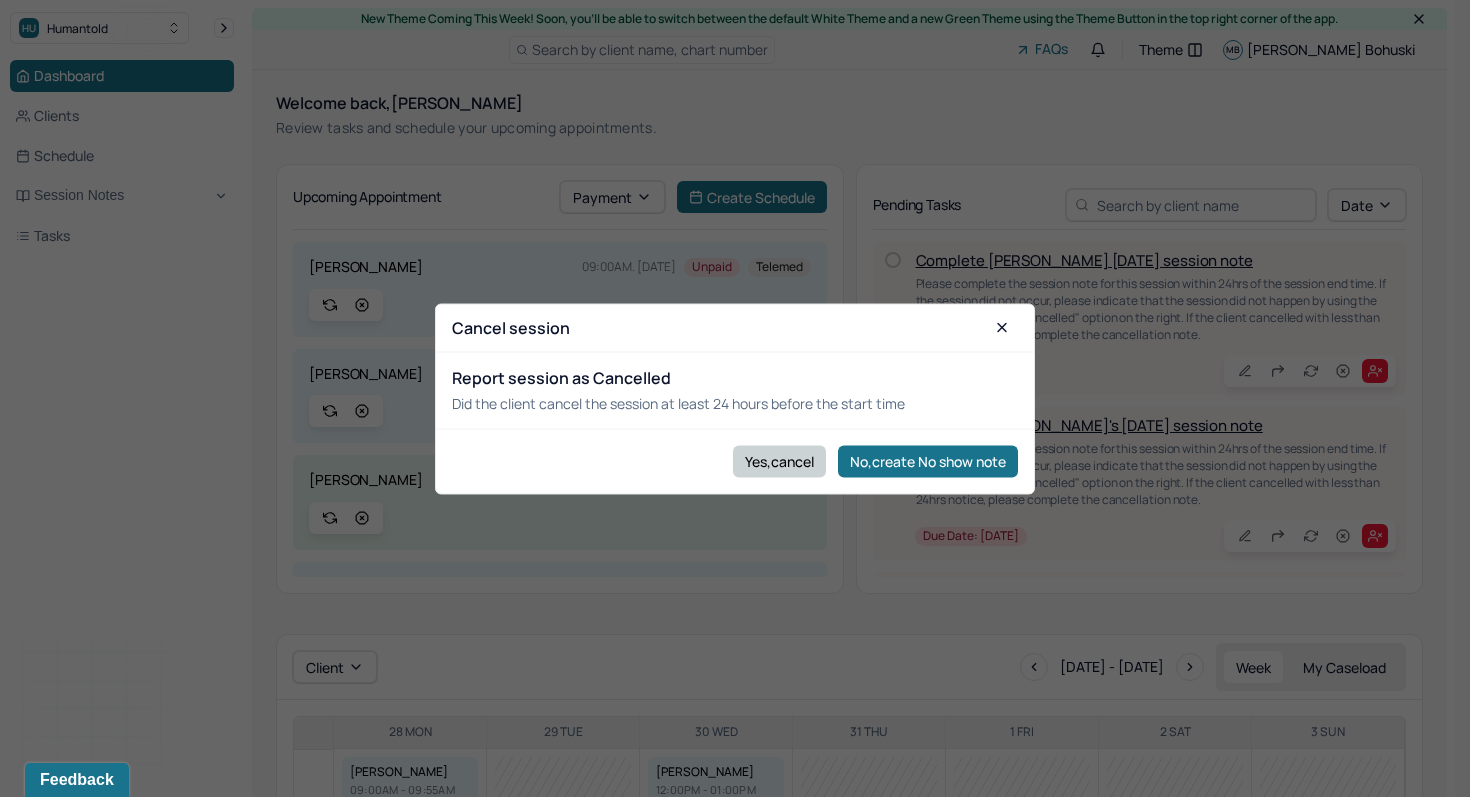click on "Yes,cancel" at bounding box center [779, 461] 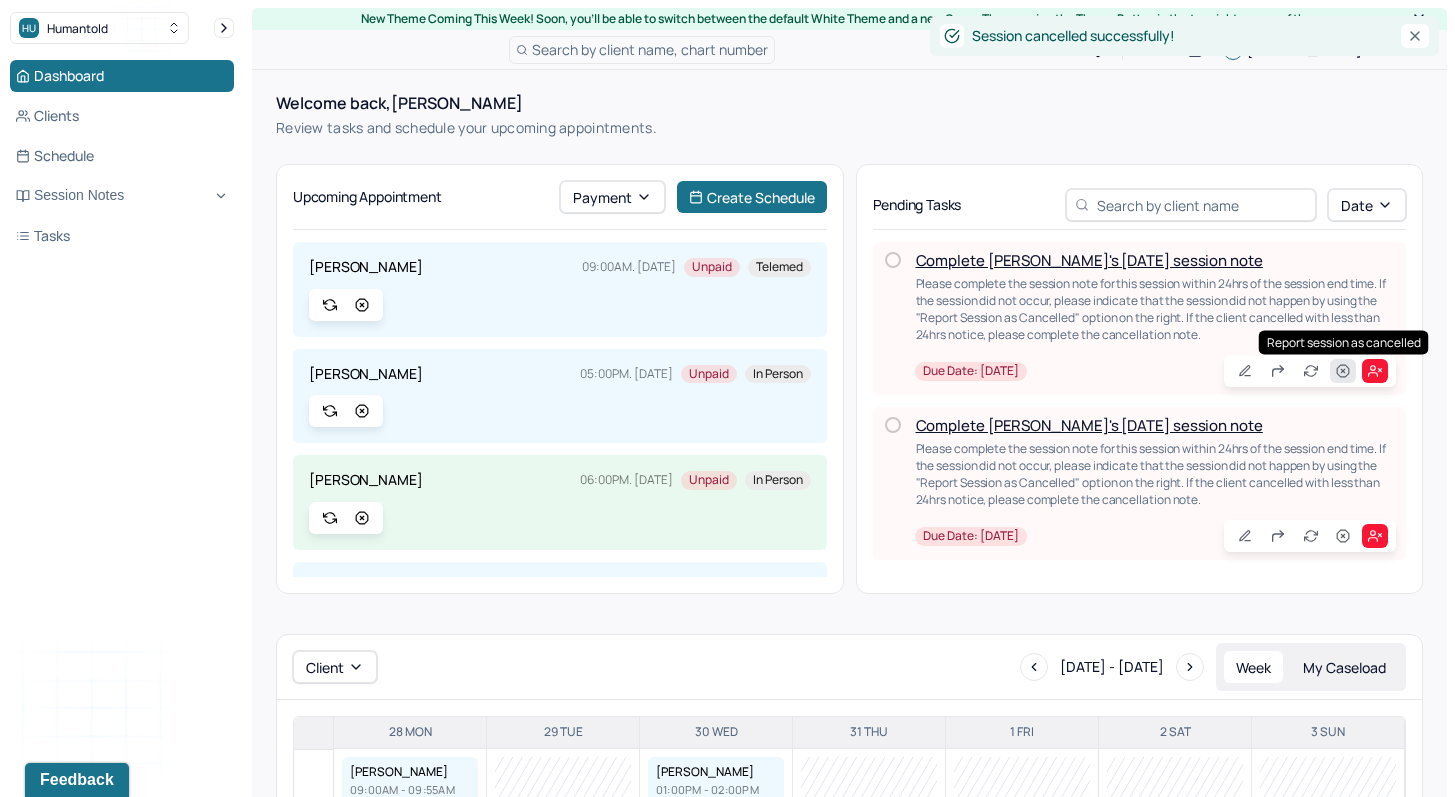 click 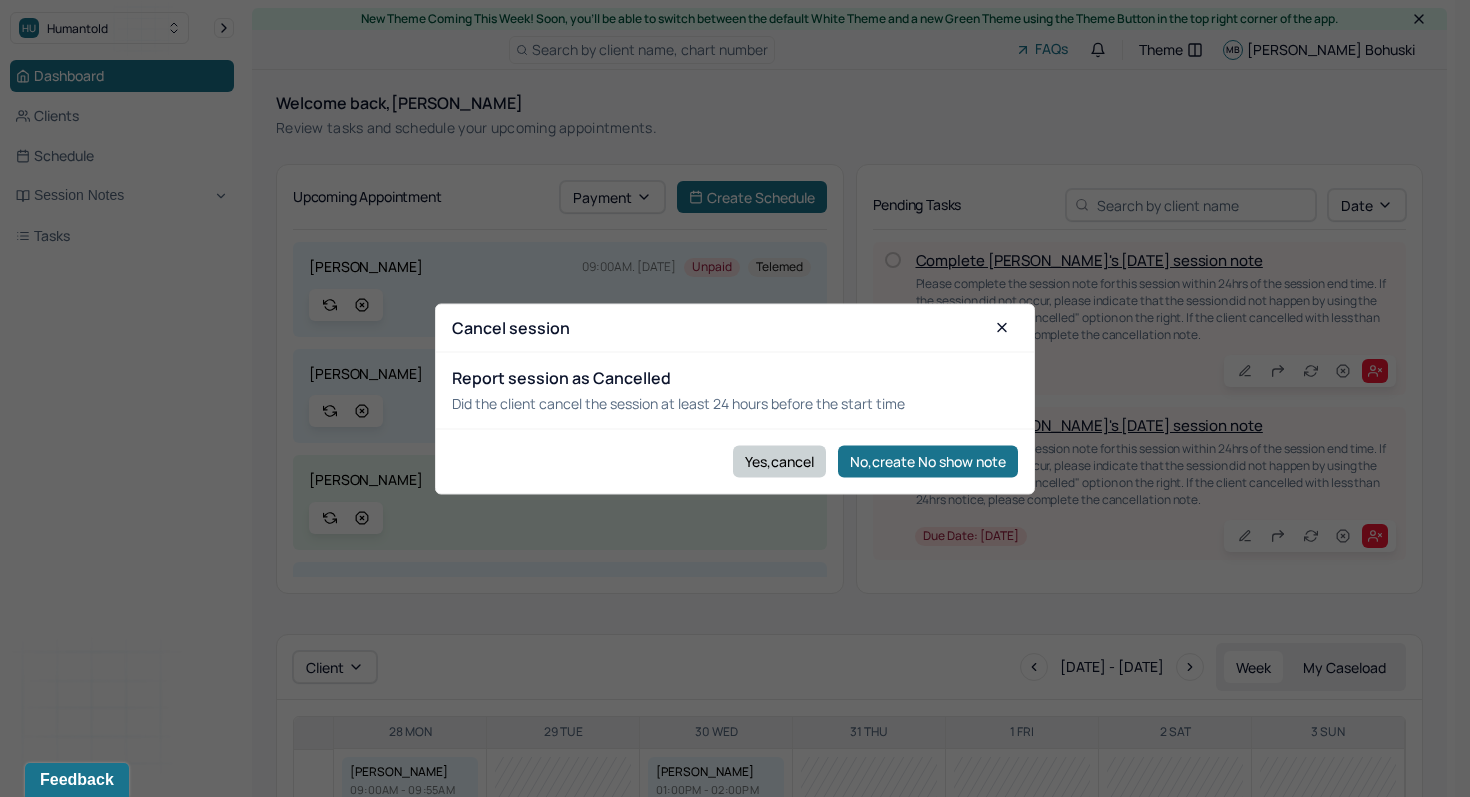 click on "Yes,cancel" at bounding box center (779, 461) 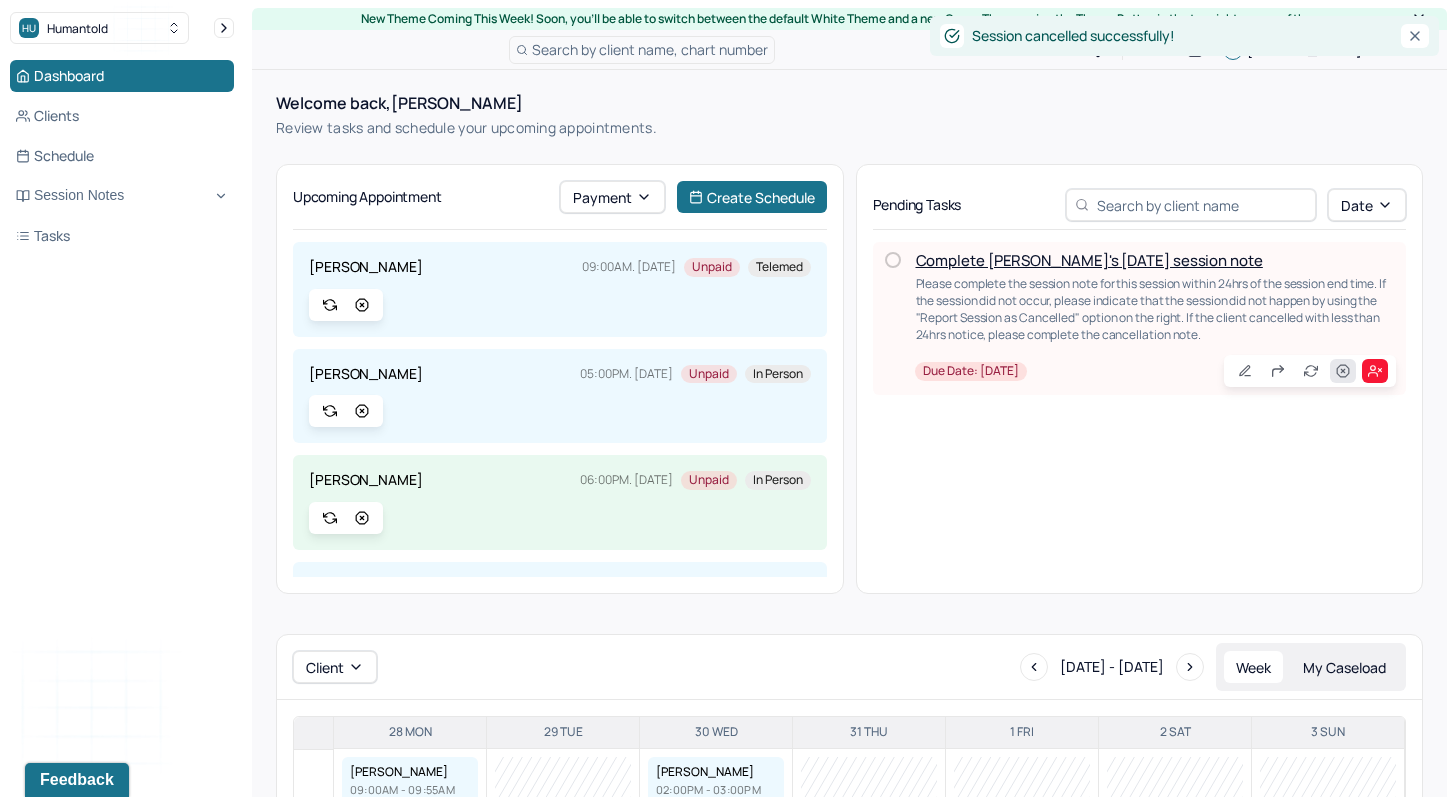click 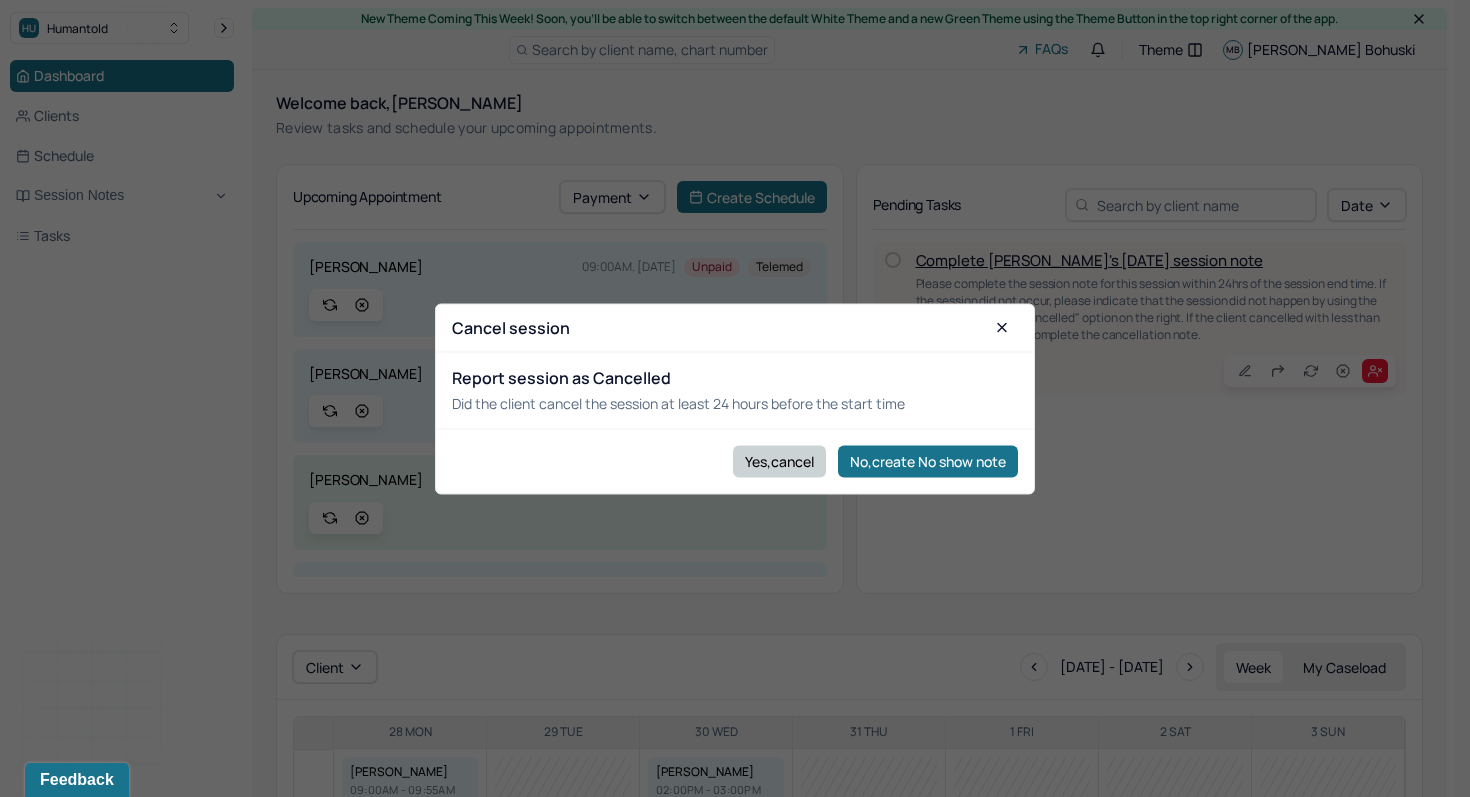 click on "Yes,cancel" at bounding box center (779, 461) 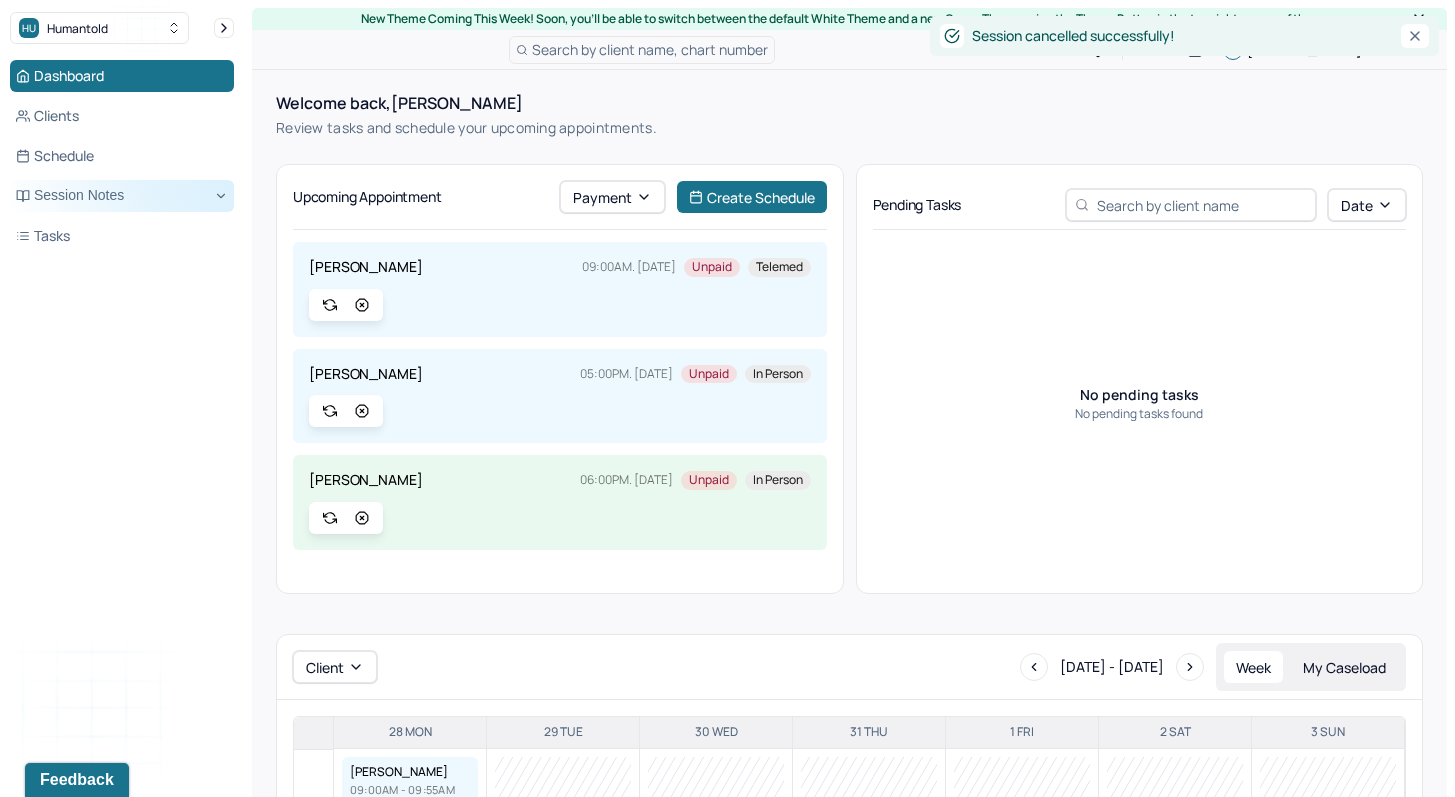 click on "Session Notes" at bounding box center (122, 196) 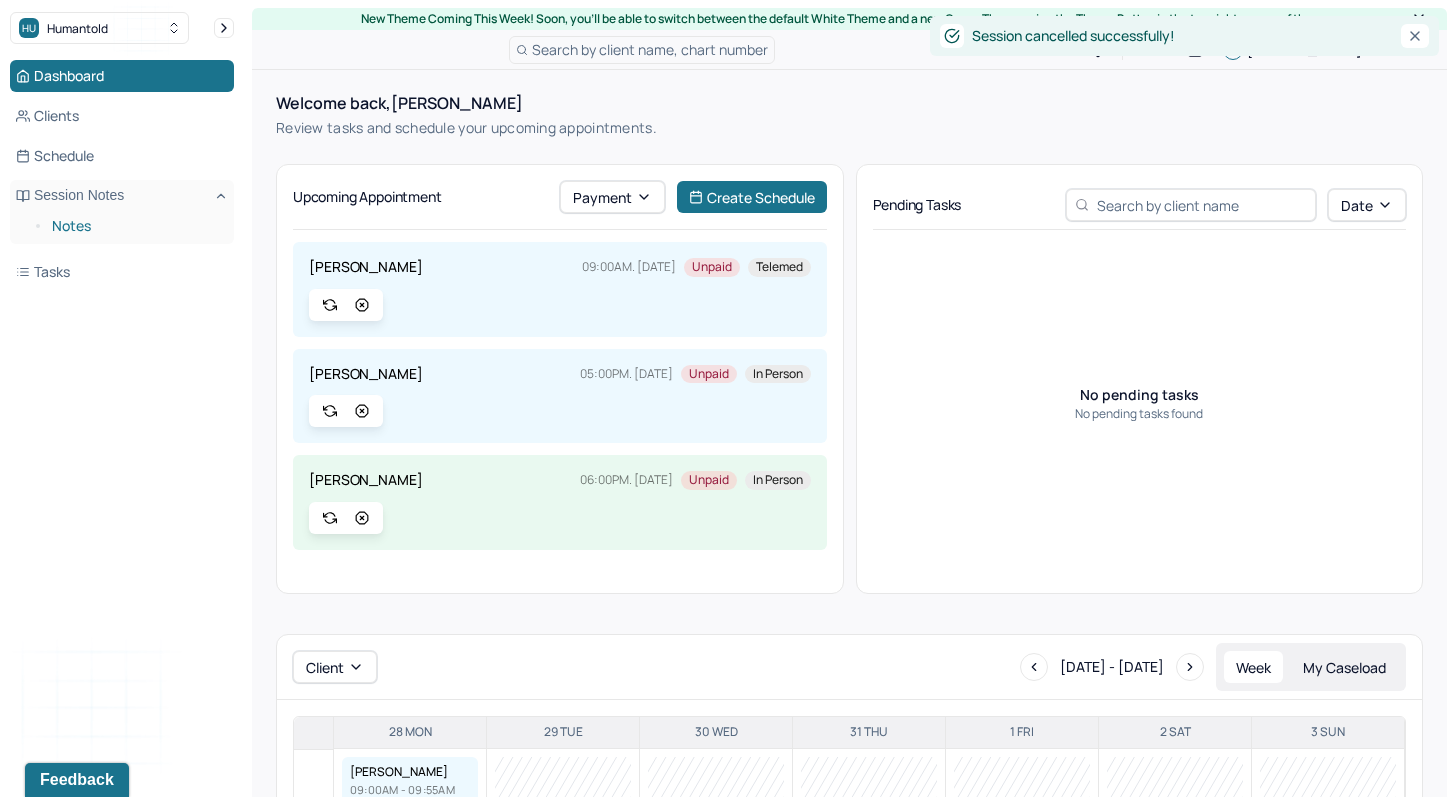 click on "Notes" at bounding box center [135, 226] 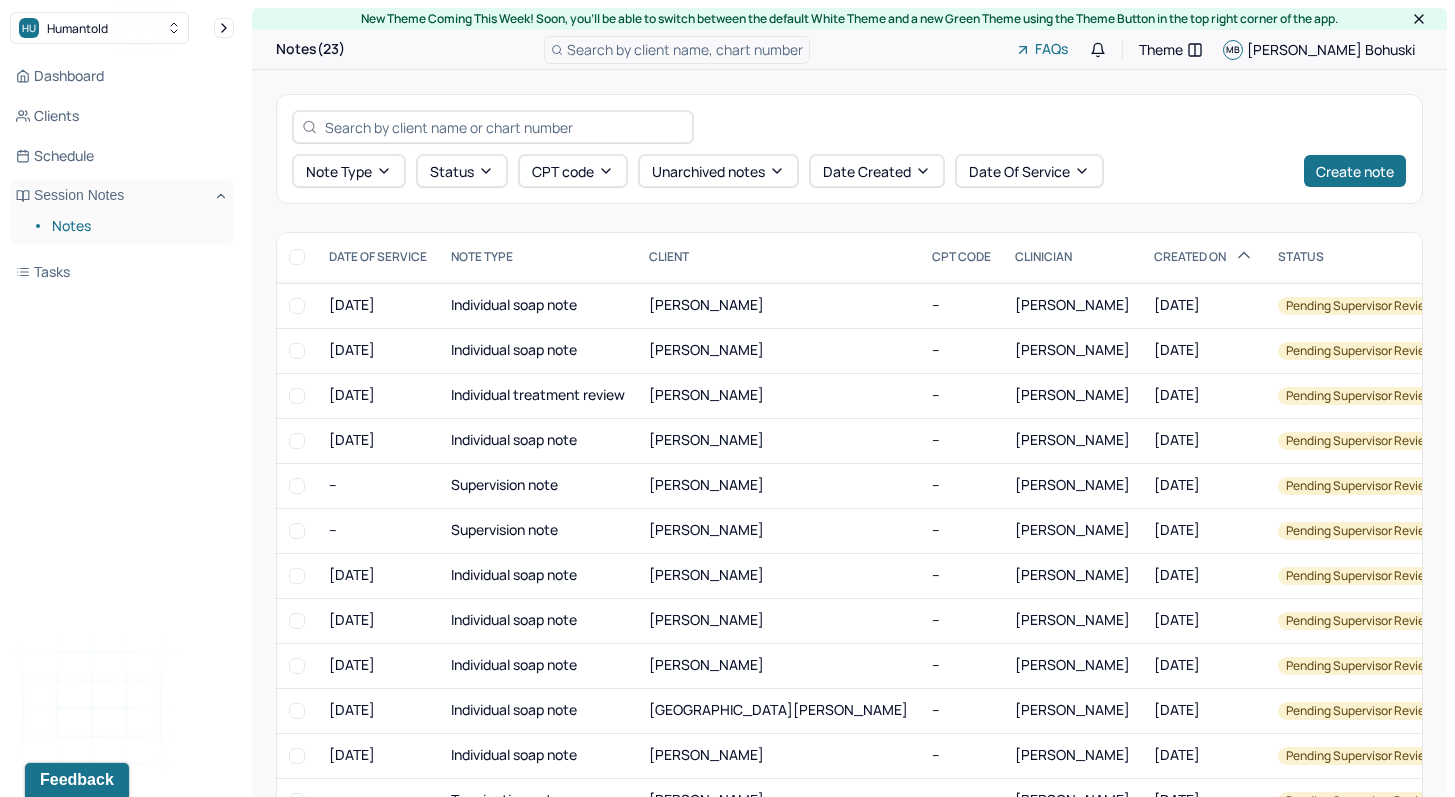 scroll, scrollTop: 517, scrollLeft: 0, axis: vertical 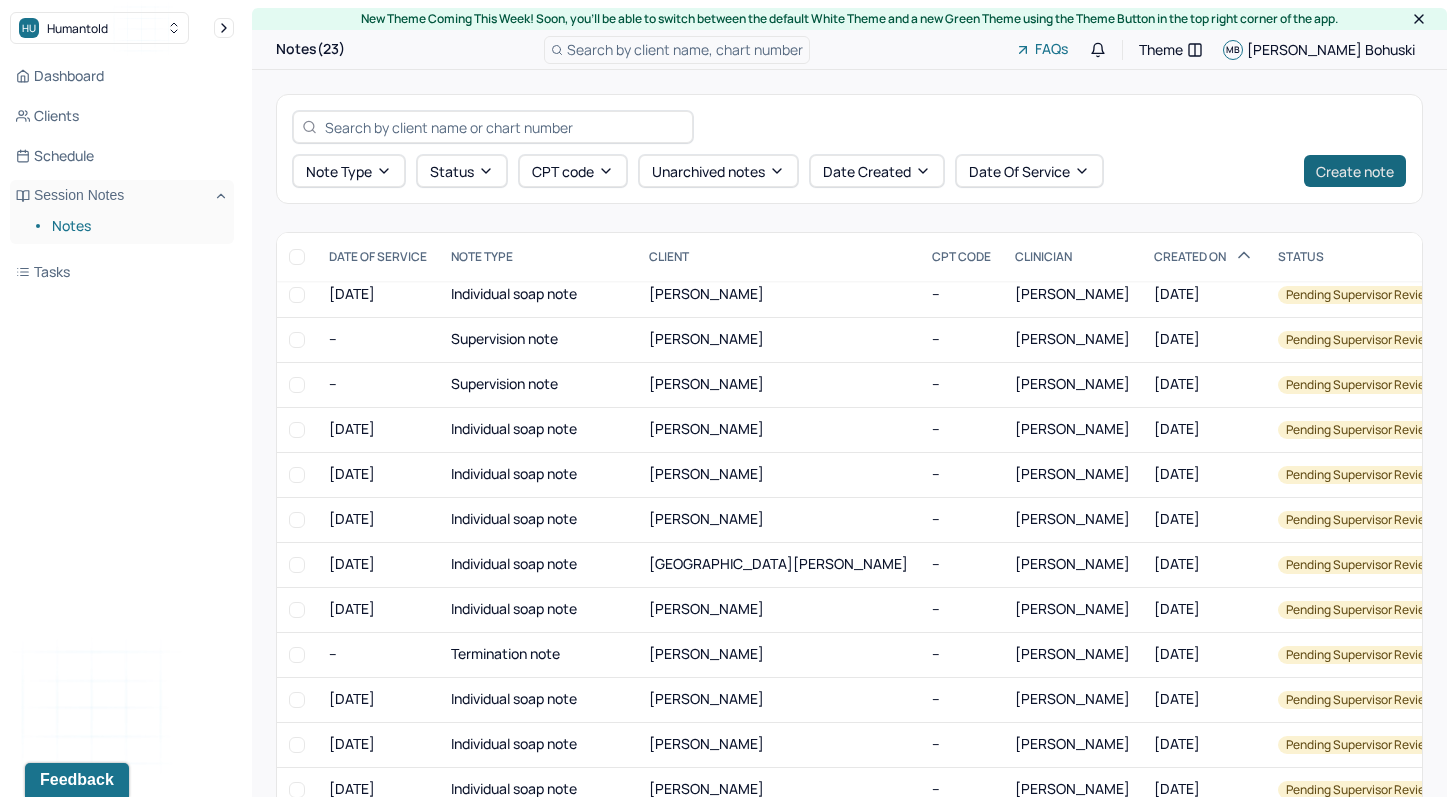 click on "Create note" at bounding box center [1355, 171] 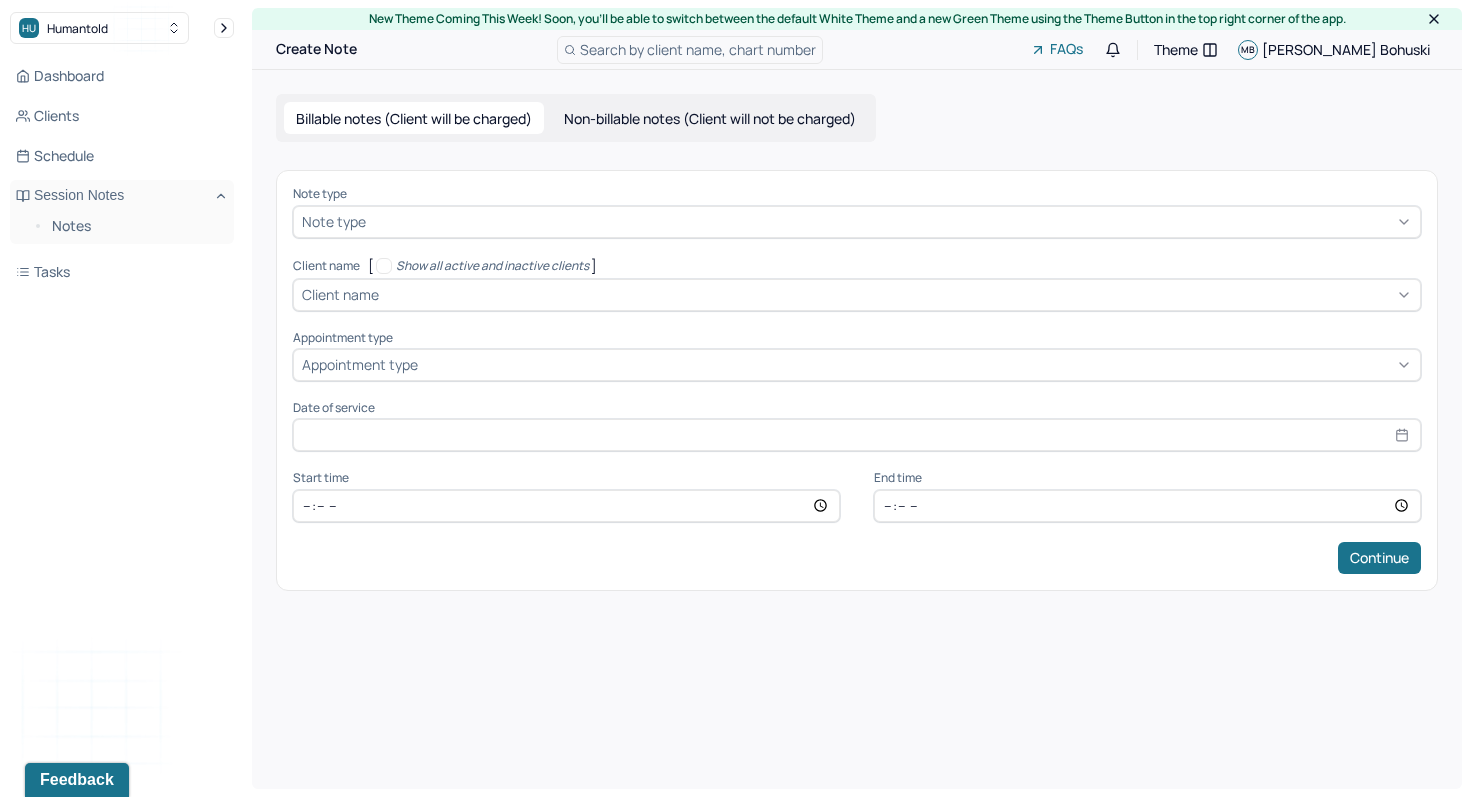 click on "Client name" at bounding box center [340, 294] 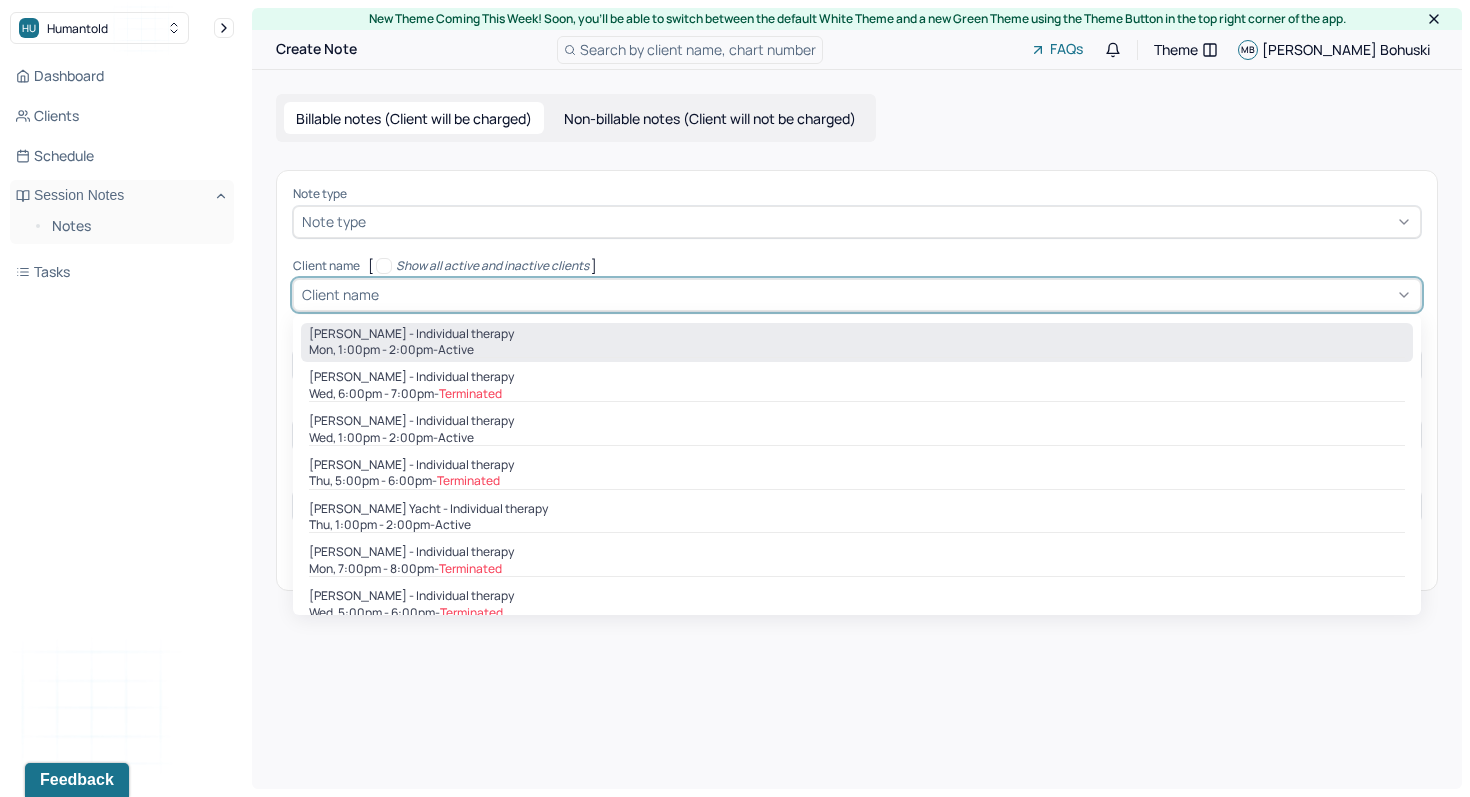 click on "Mon, 1:00pm - 2:00pm  -  active" at bounding box center (857, 350) 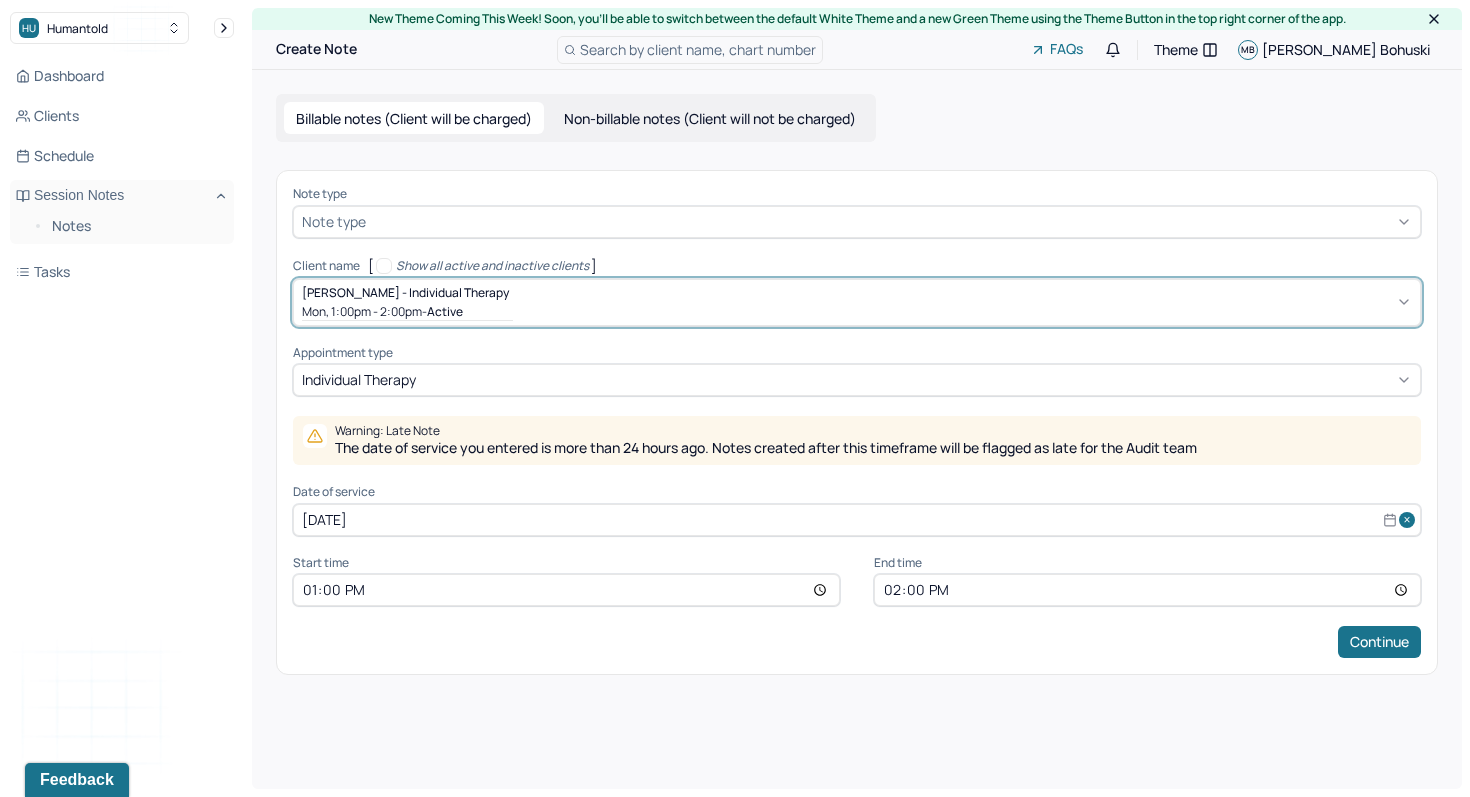 click on "[DATE]" at bounding box center (857, 520) 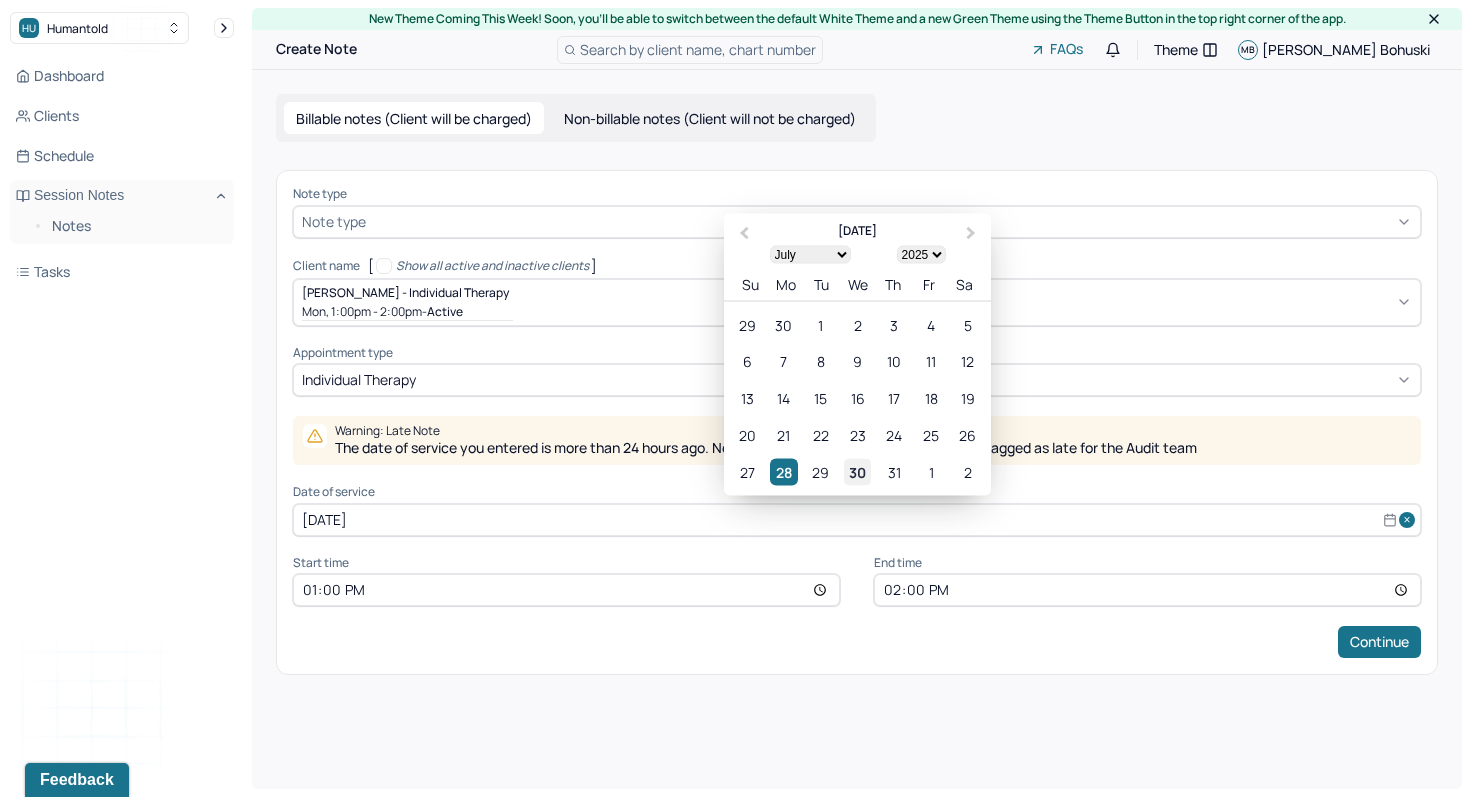 click on "30" at bounding box center [857, 471] 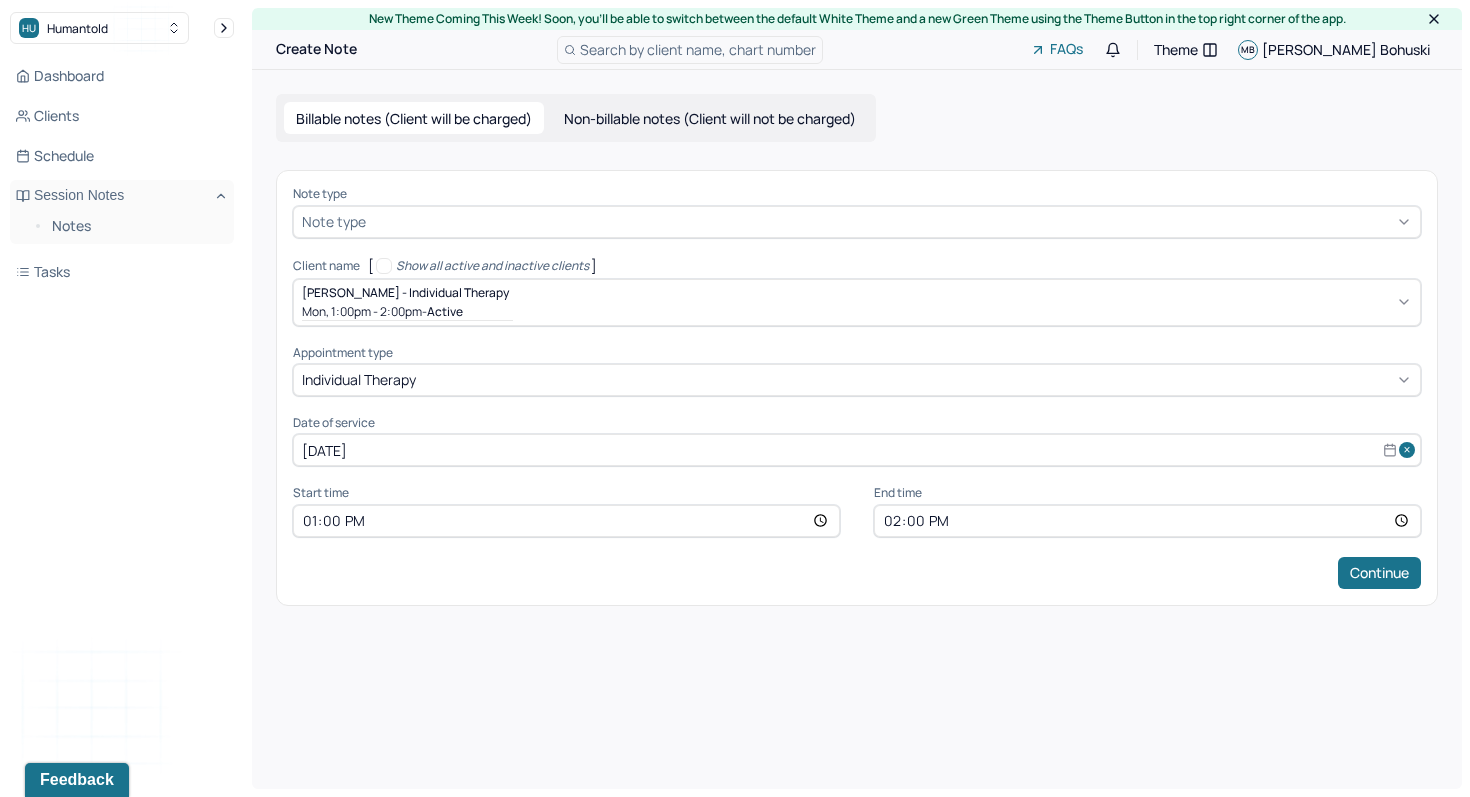 click on "13:00" at bounding box center [566, 521] 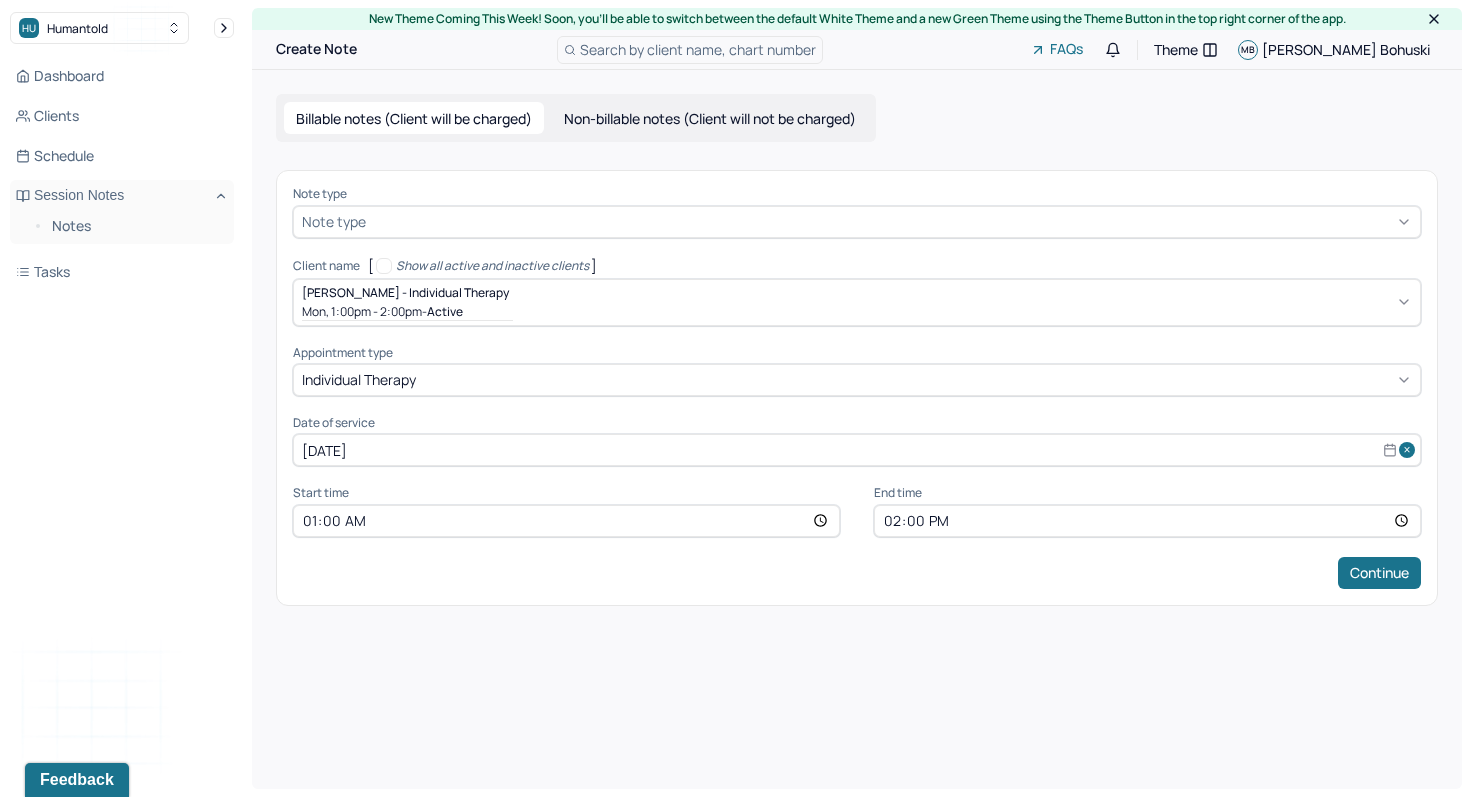 type on "16:00" 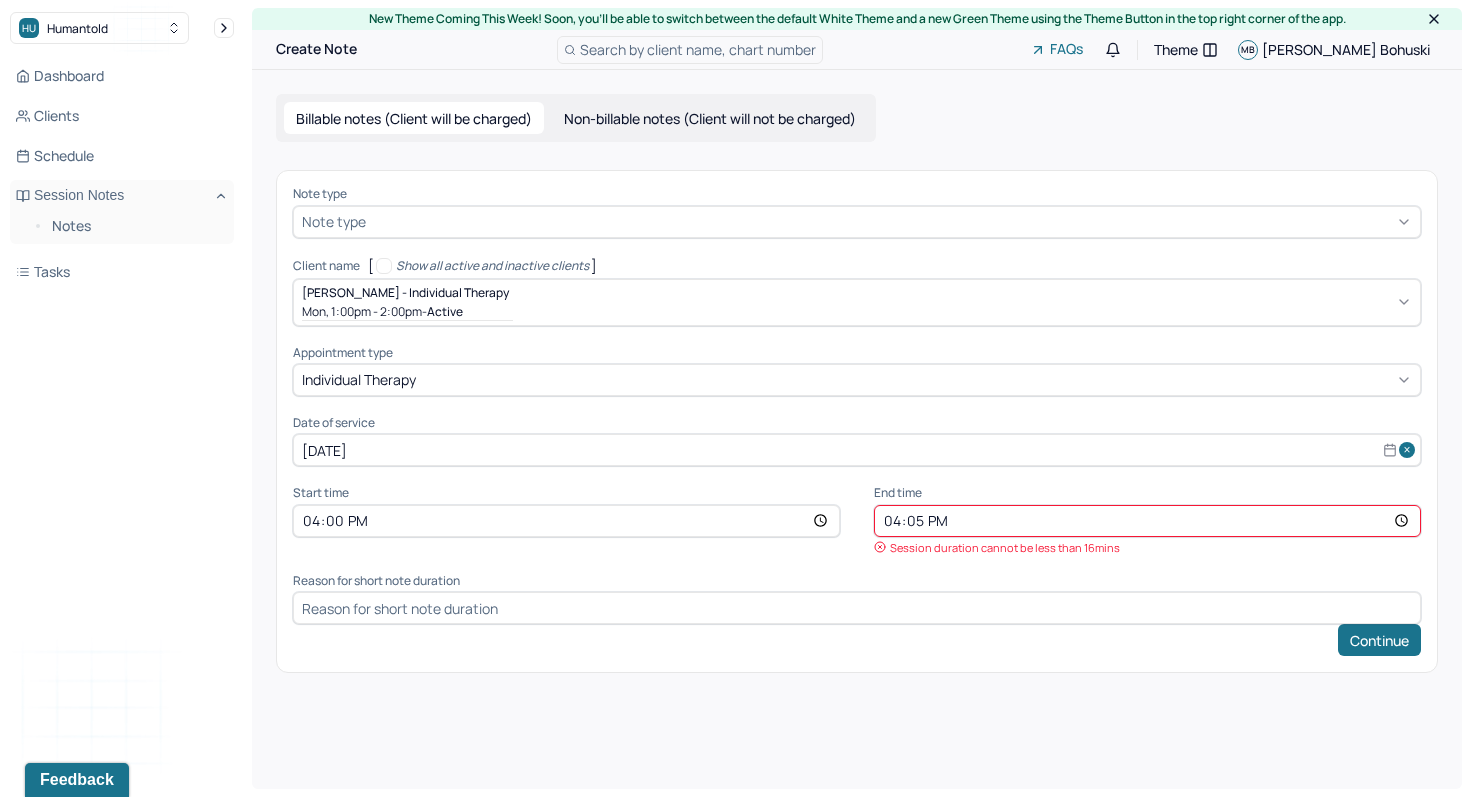 type on "16:55" 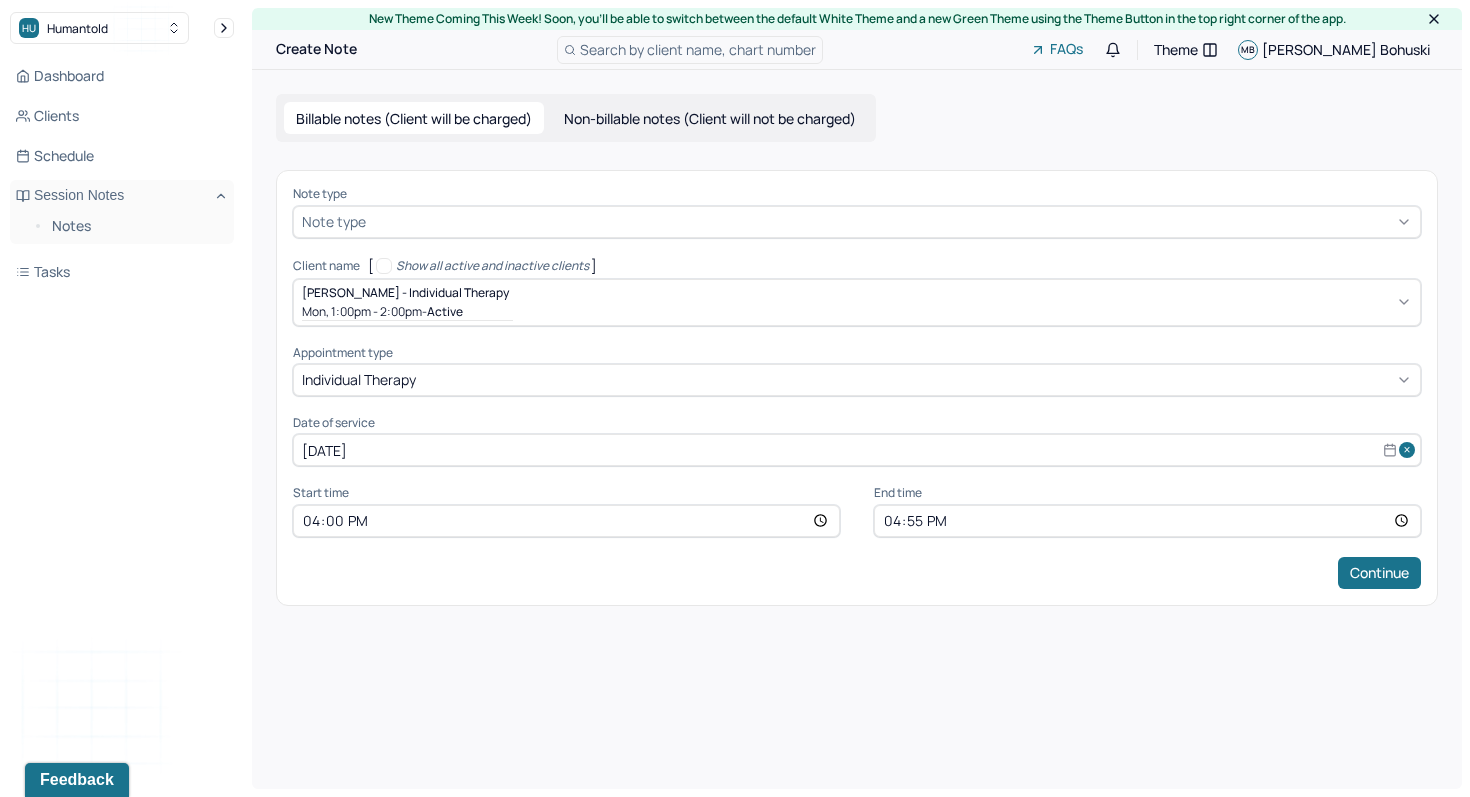 click at bounding box center [891, 221] 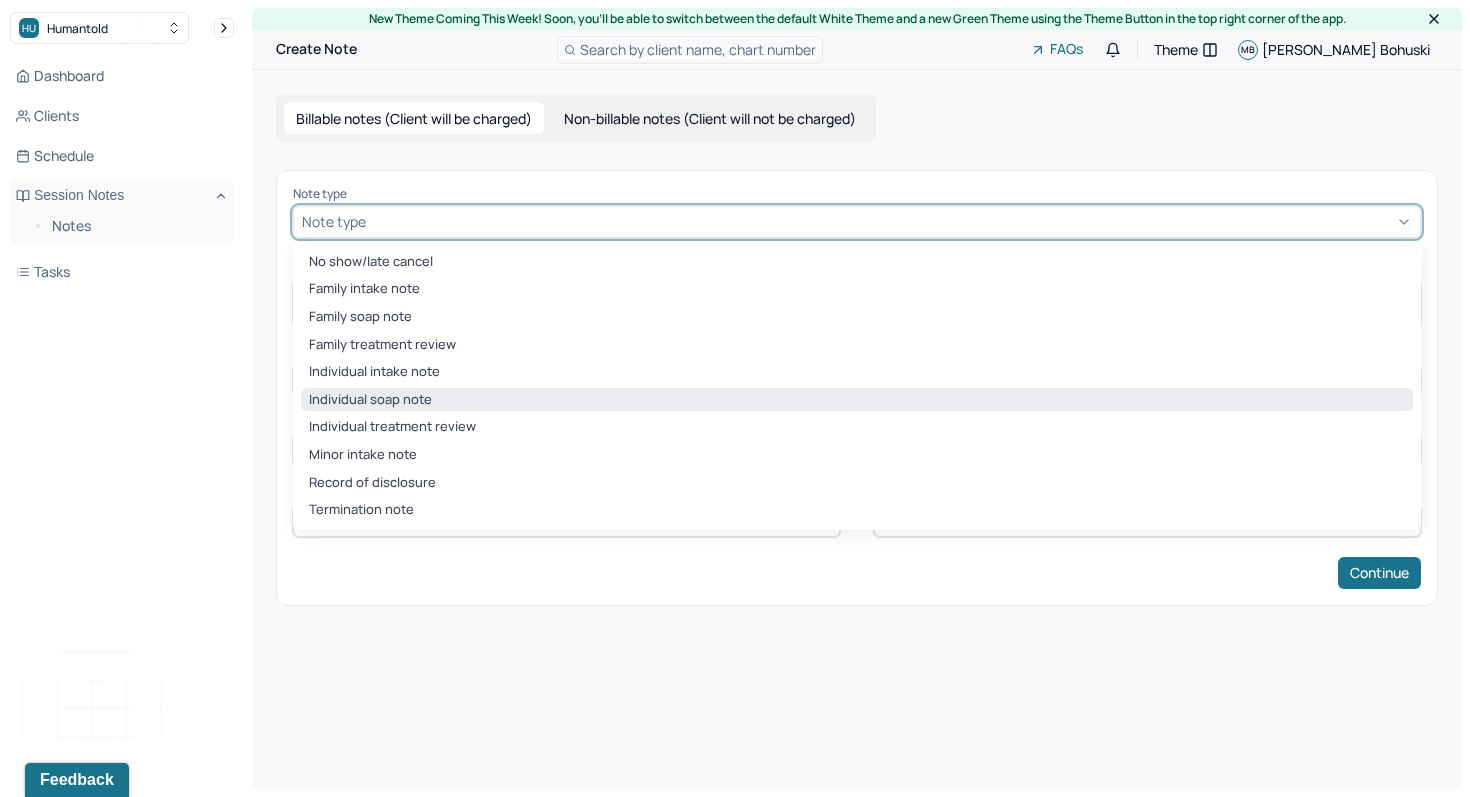 click on "Individual soap note" at bounding box center [857, 400] 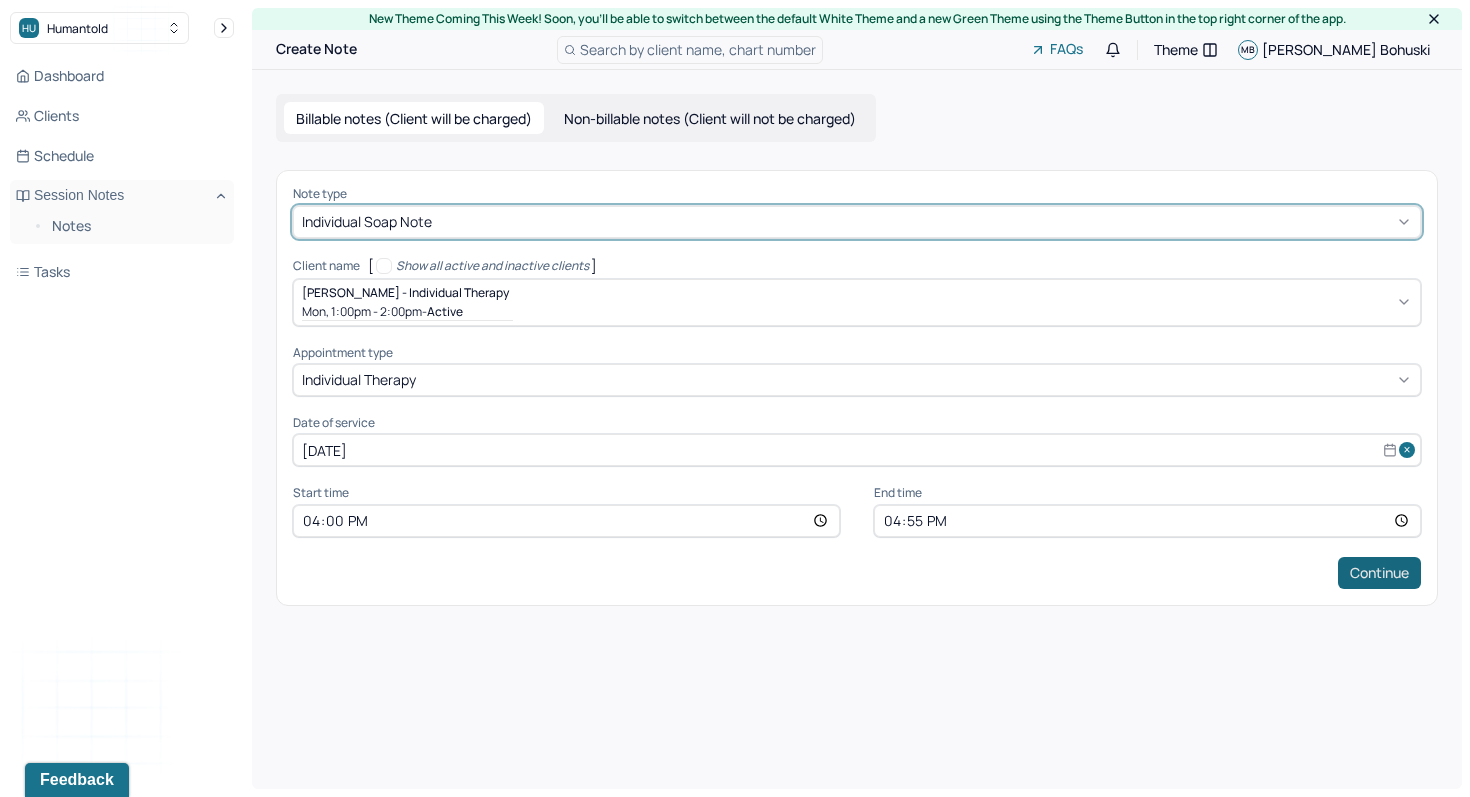 click on "Continue" at bounding box center (1379, 573) 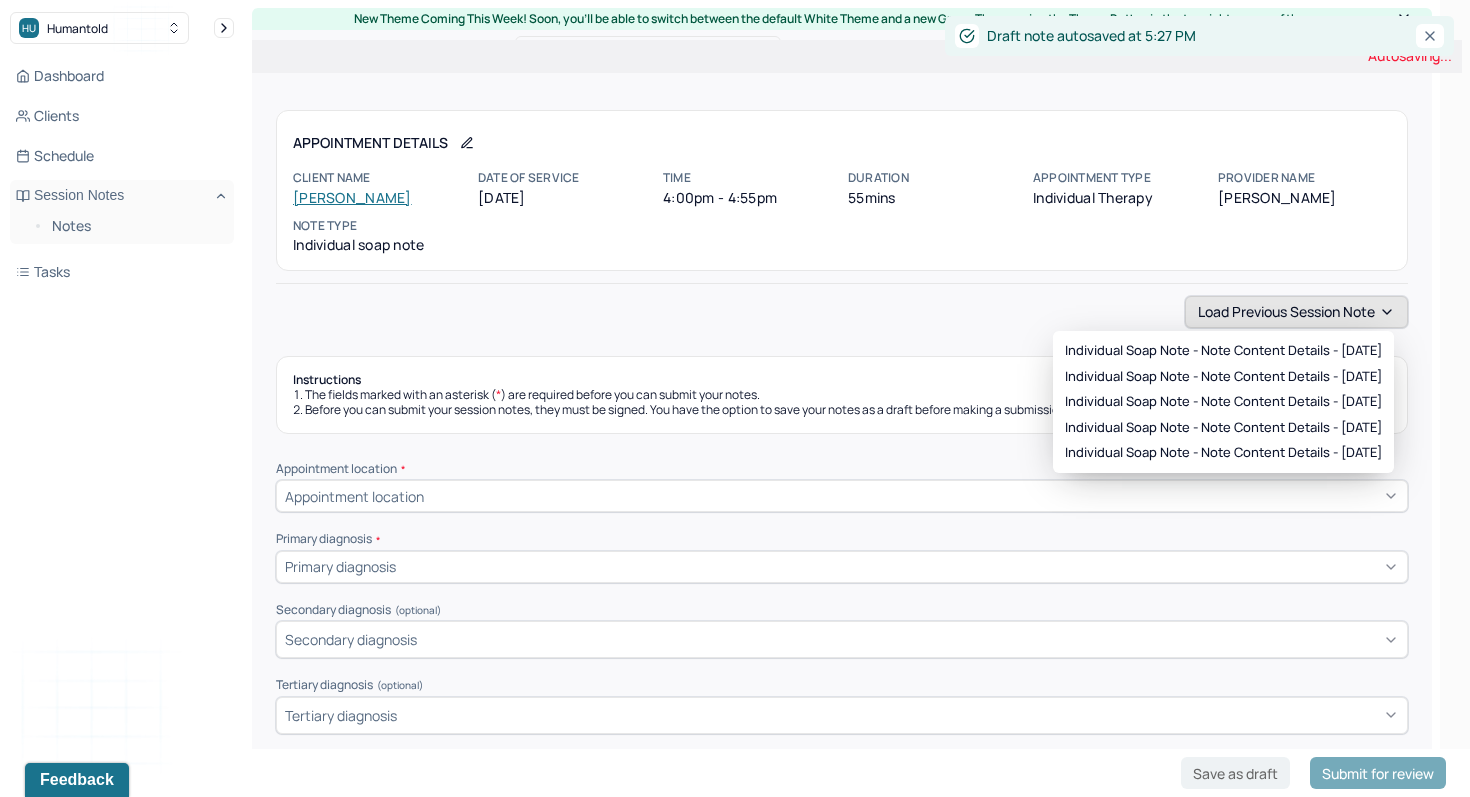 click on "Load previous session note" at bounding box center [1296, 312] 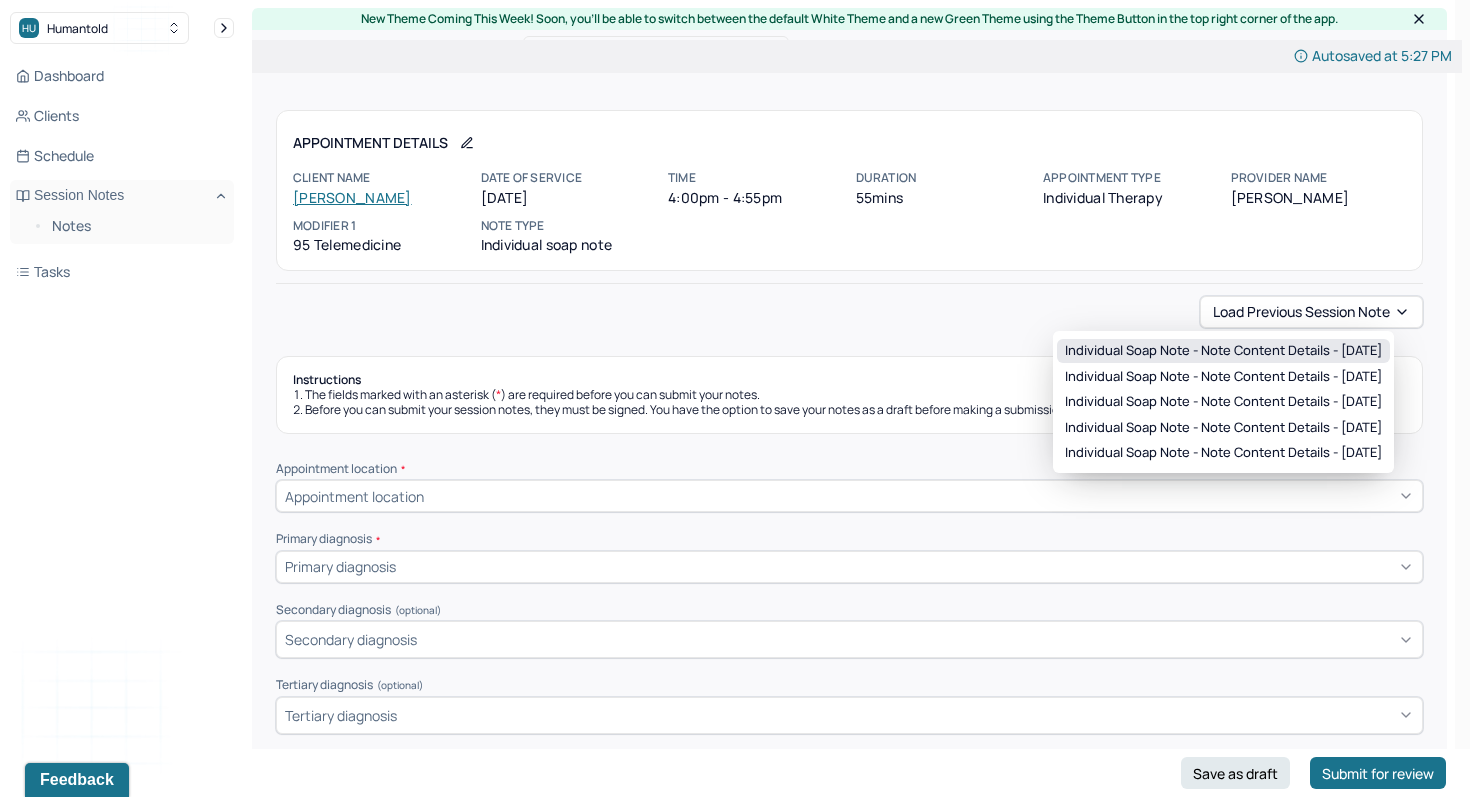 click on "Individual soap note   - Note content Details -   [DATE]" at bounding box center [1223, 351] 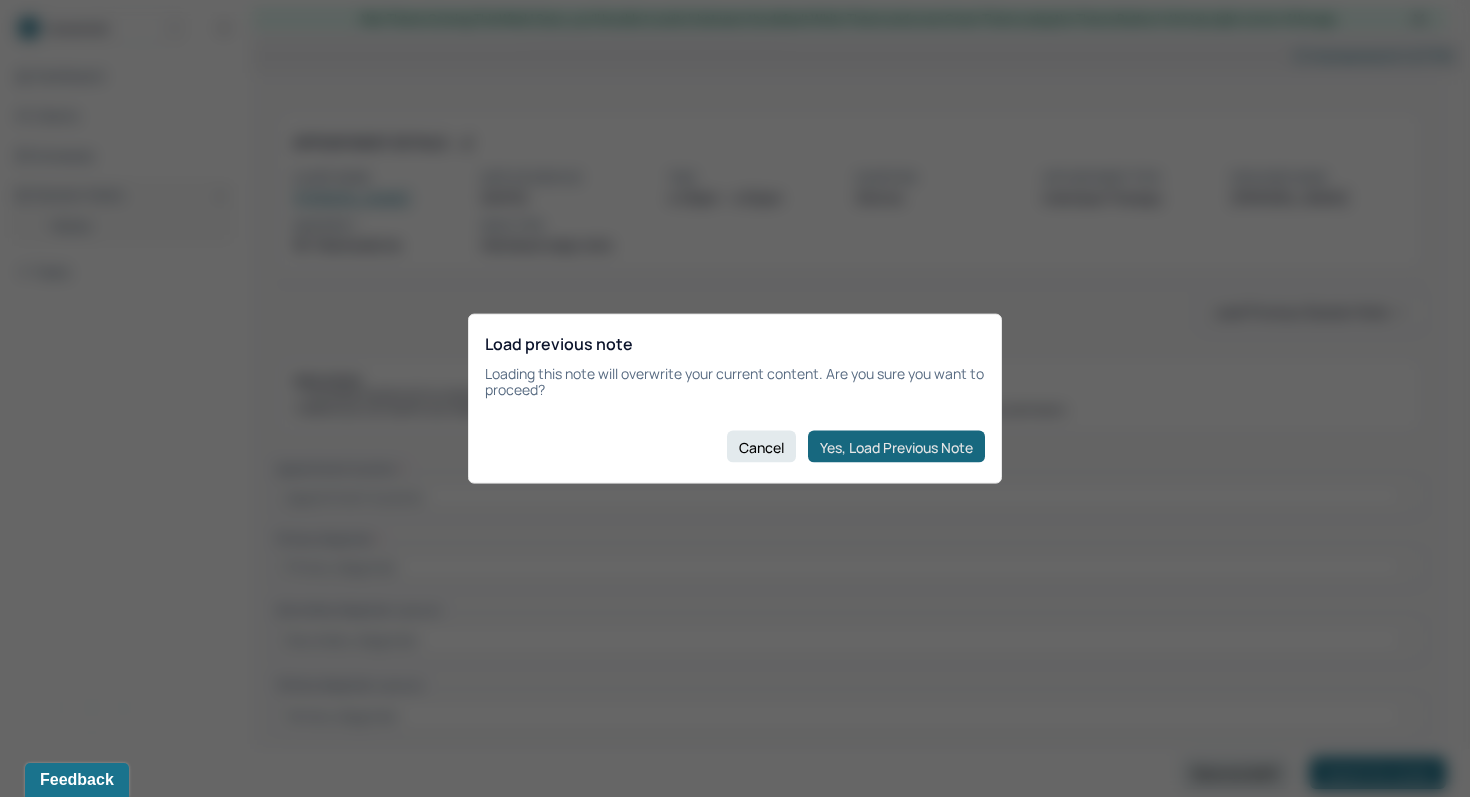 click on "Yes, Load Previous Note" at bounding box center [896, 447] 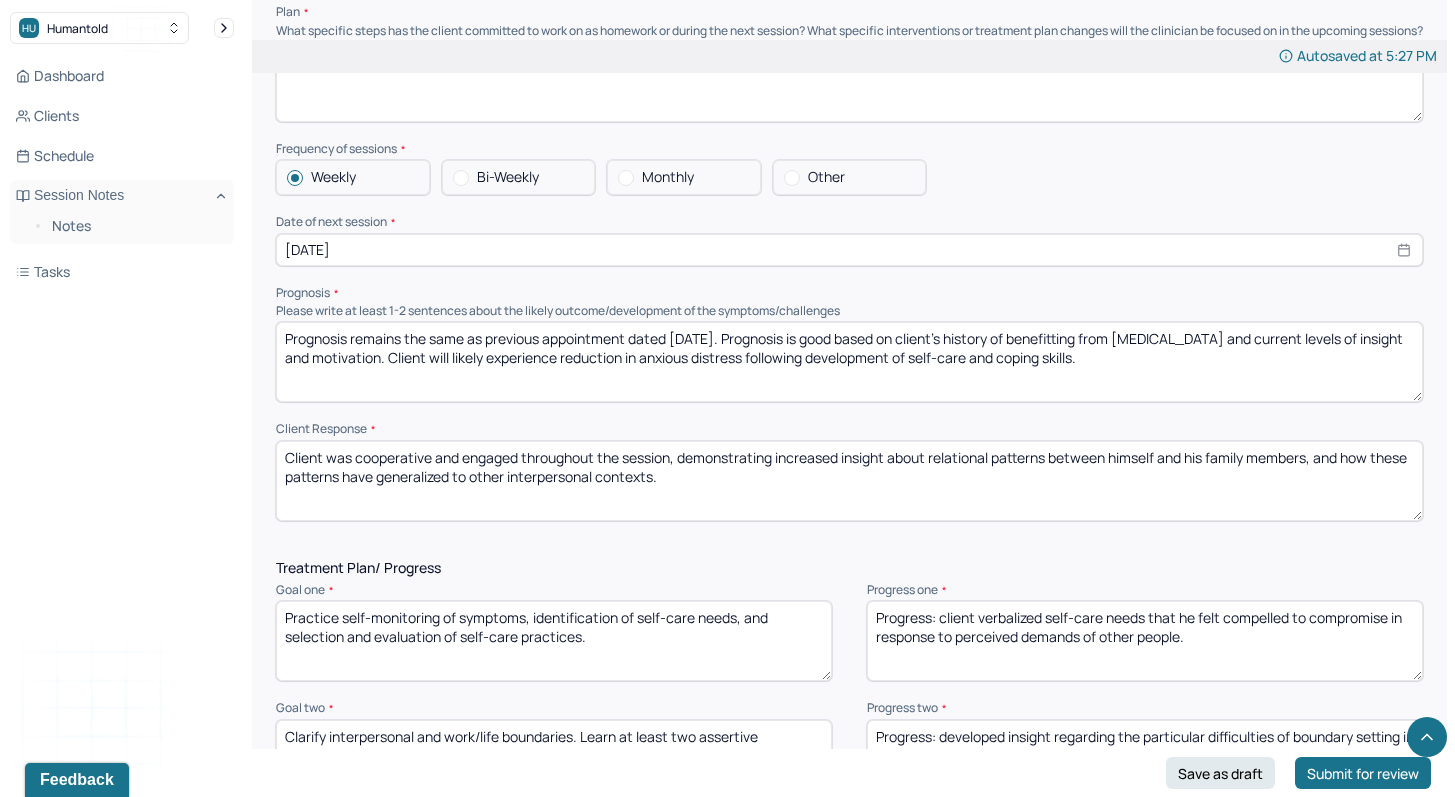 scroll, scrollTop: 2125, scrollLeft: 0, axis: vertical 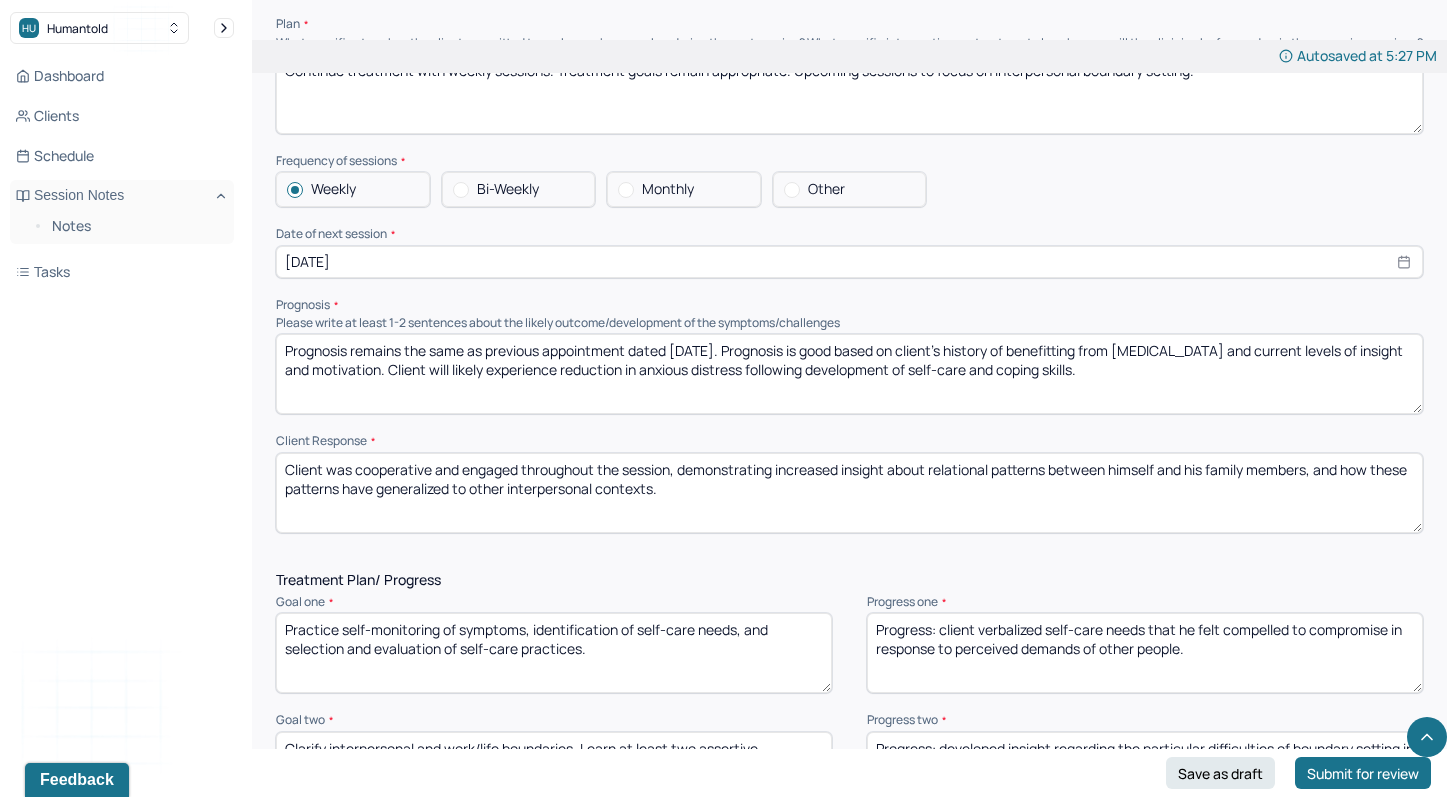 drag, startPoint x: 681, startPoint y: 360, endPoint x: 692, endPoint y: 362, distance: 11.18034 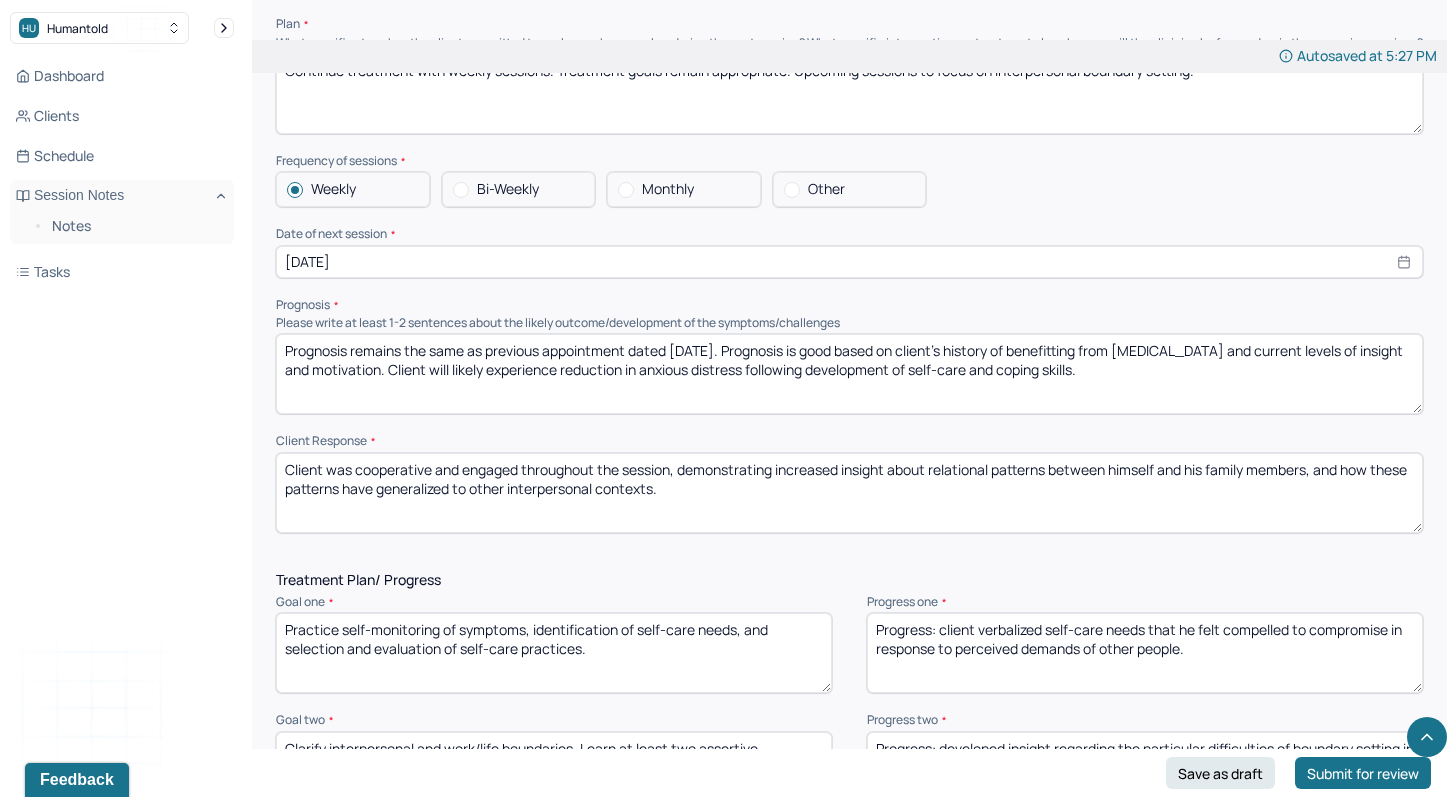 drag, startPoint x: 681, startPoint y: 359, endPoint x: 691, endPoint y: 360, distance: 10.049875 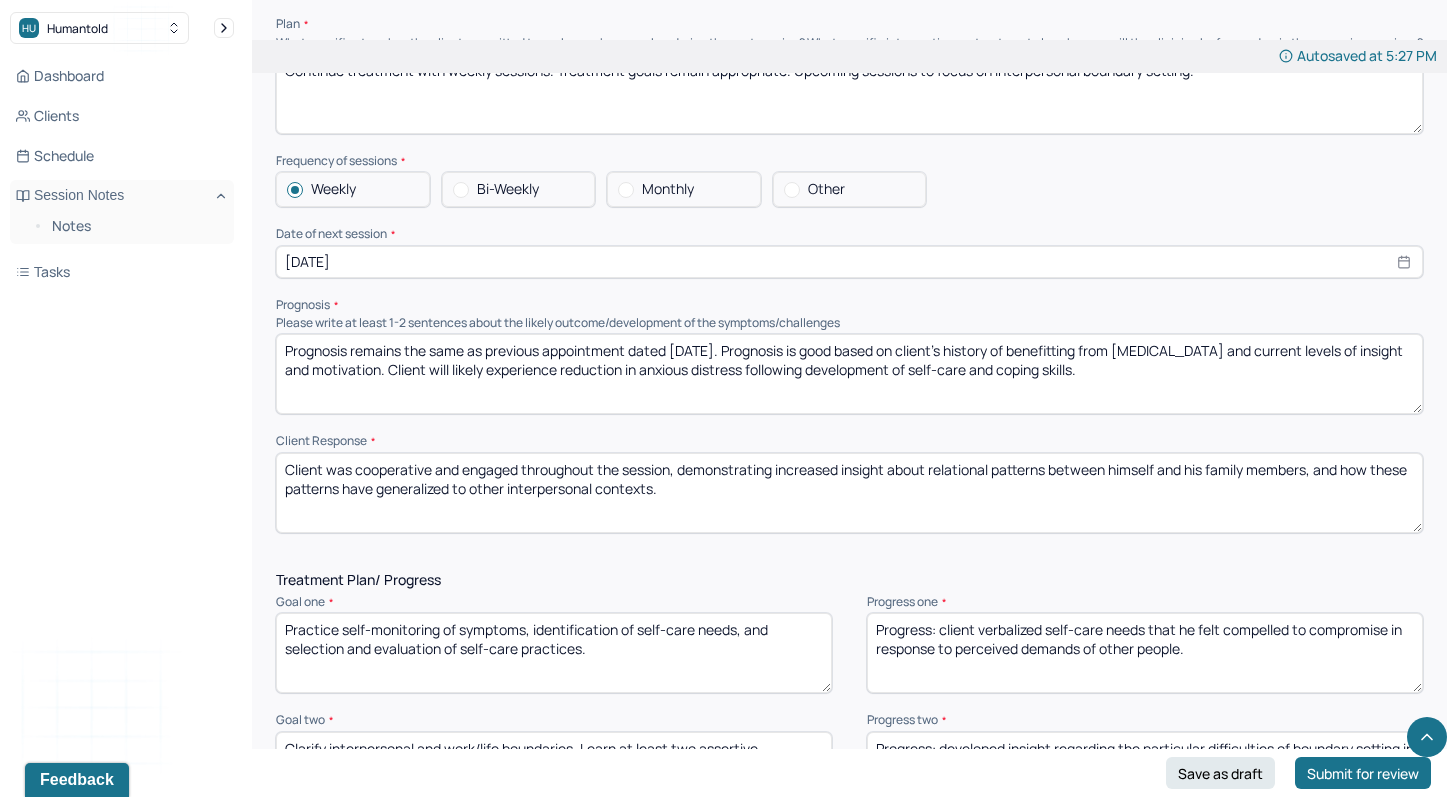 click on "Prognosis remains the same as previous appointment dated [DATE]. Prognosis is good based on client's history of benefitting from [MEDICAL_DATA] and current levels of insight and motivation. Client will likely experience reduction in anxious distress following development of self-care and coping skills." at bounding box center [849, 374] 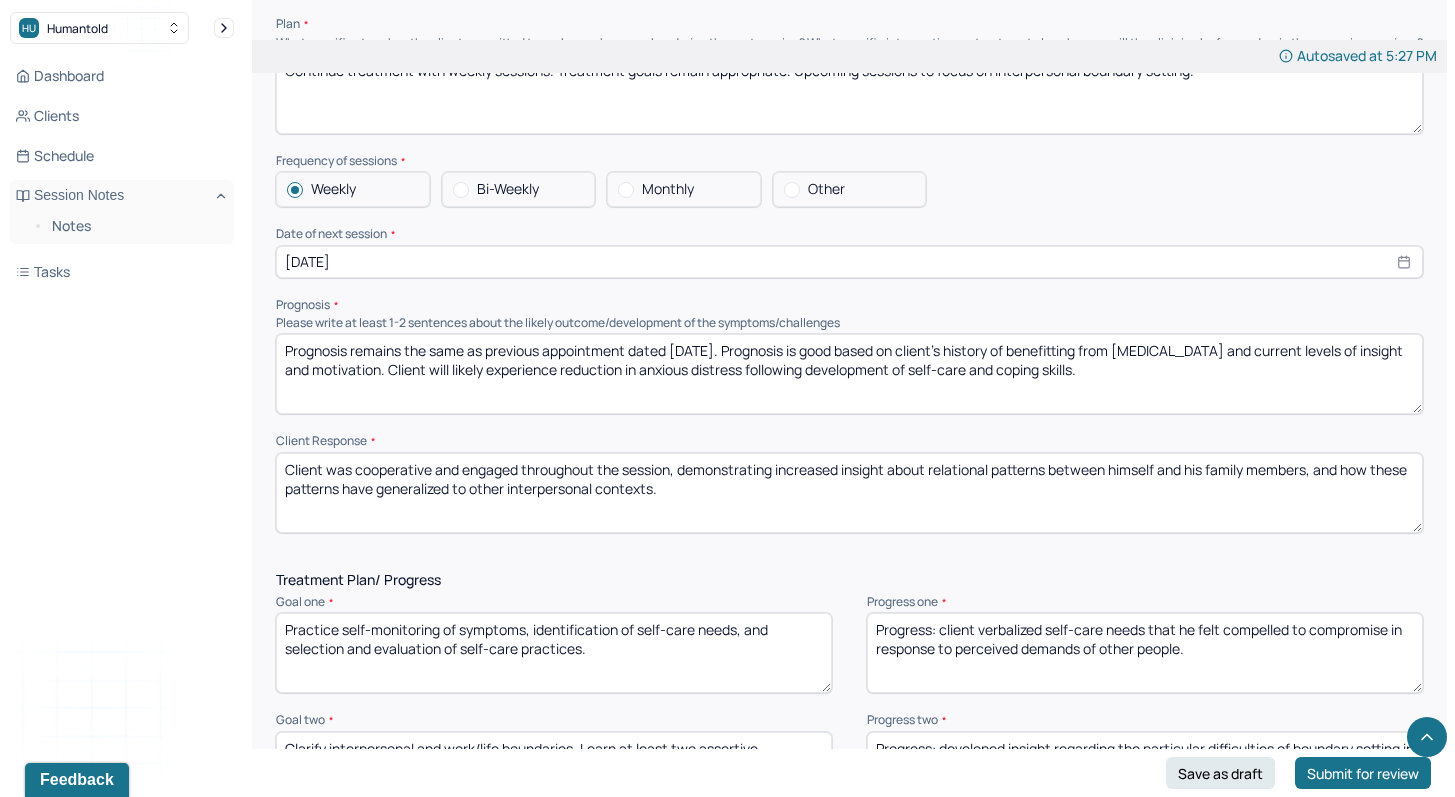 drag, startPoint x: 681, startPoint y: 360, endPoint x: 695, endPoint y: 361, distance: 14.035668 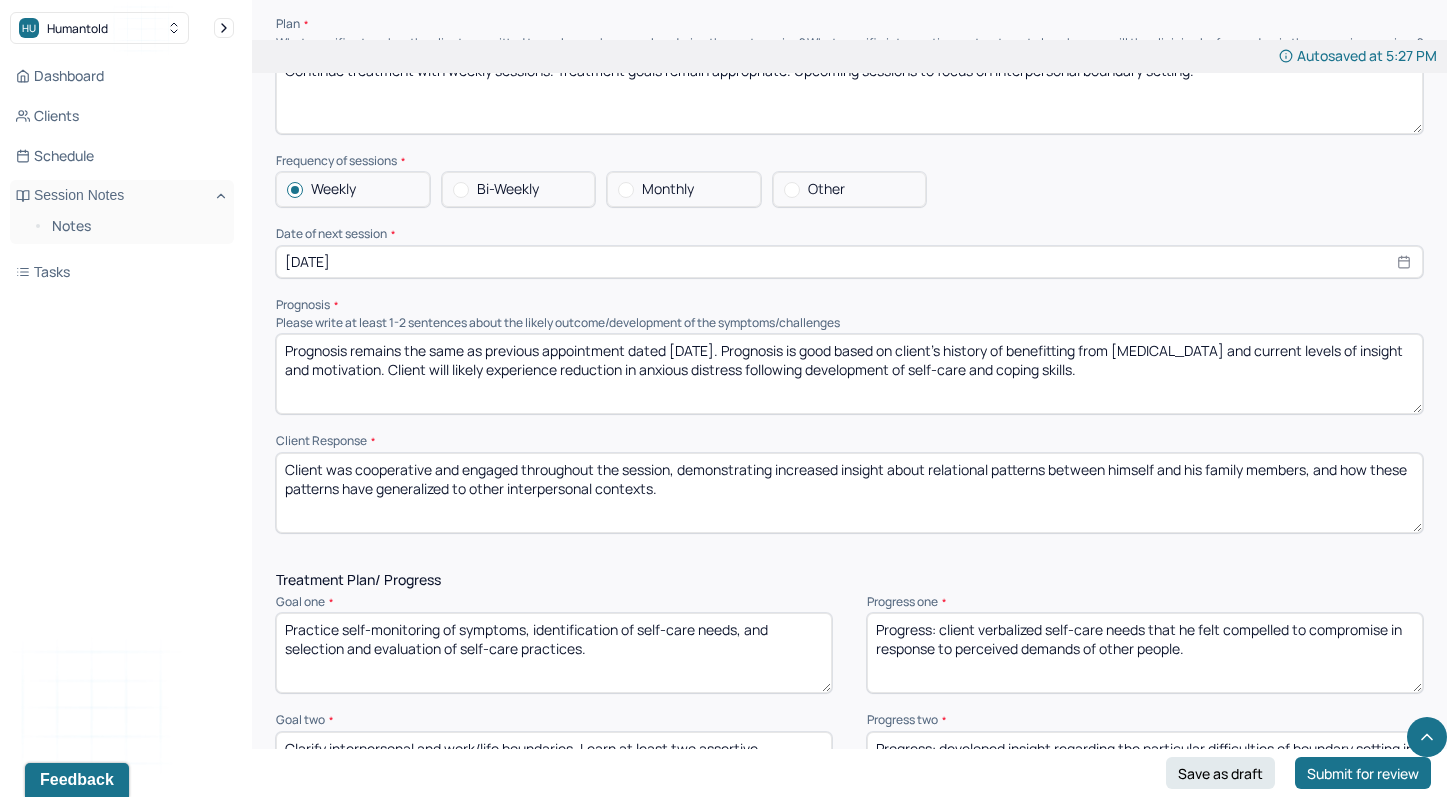 click on "Prognosis remains the same as previous appointment dated [DATE]. Prognosis is good based on client's history of benefitting from [MEDICAL_DATA] and current levels of insight and motivation. Client will likely experience reduction in anxious distress following development of self-care and coping skills." at bounding box center (849, 374) 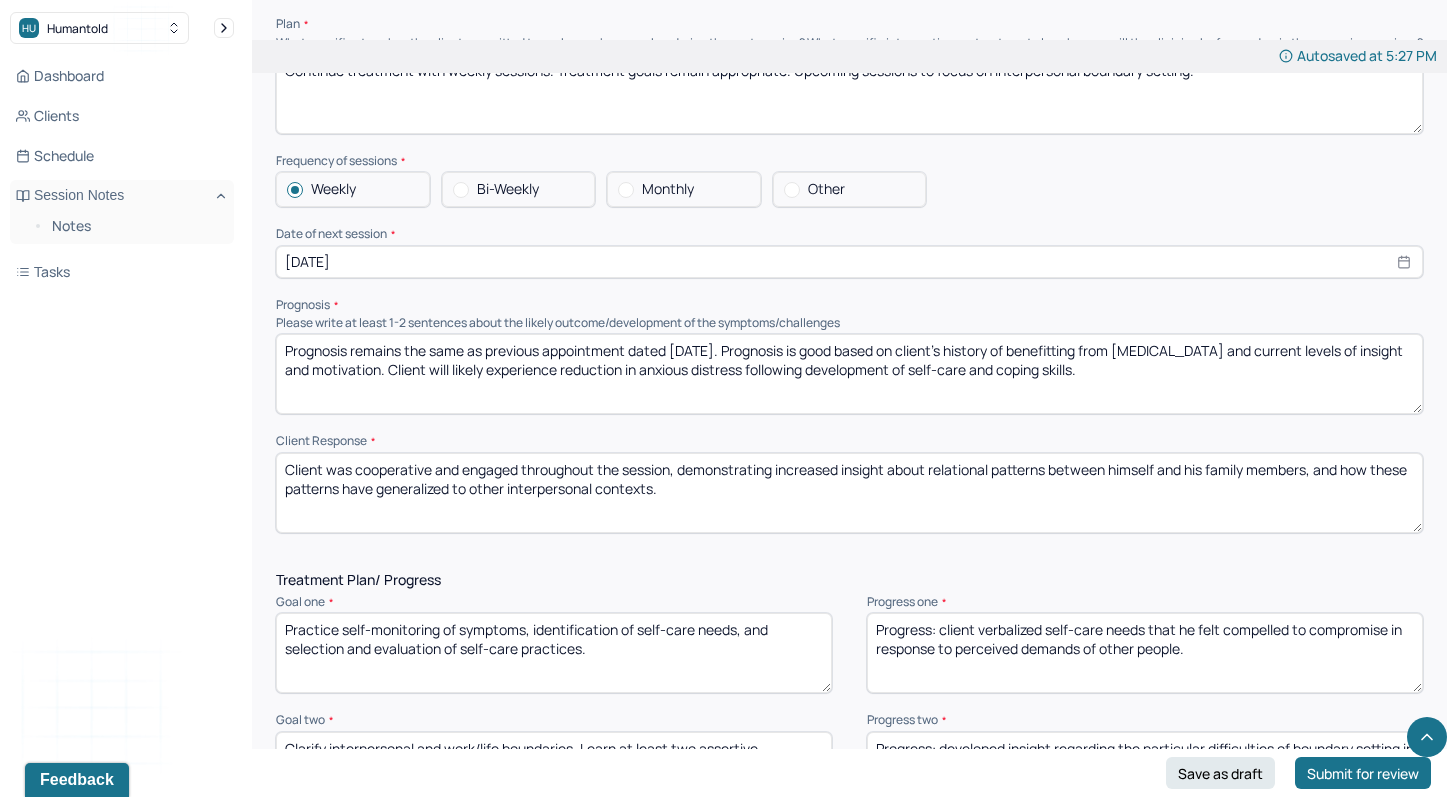 drag, startPoint x: 695, startPoint y: 358, endPoint x: 685, endPoint y: 359, distance: 10.049875 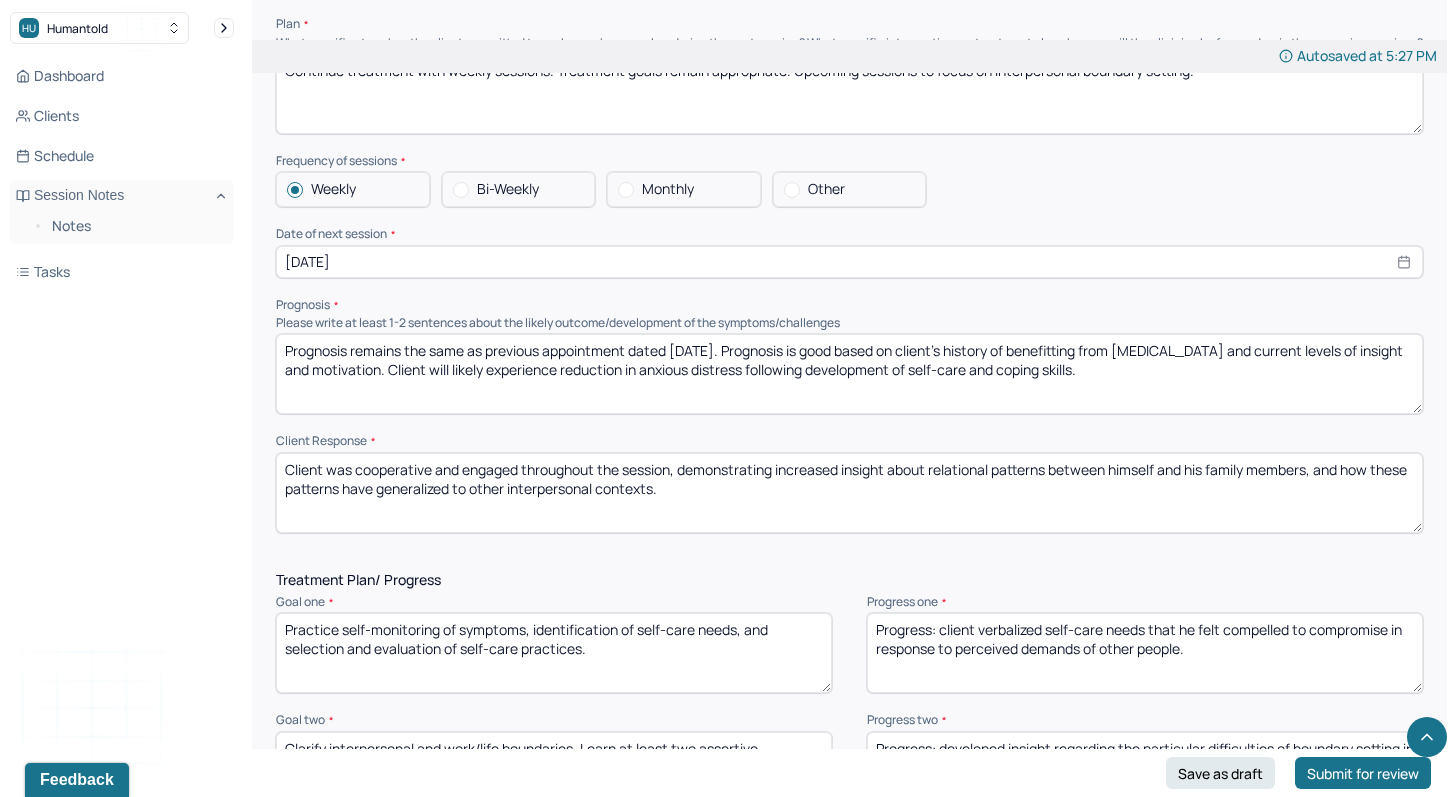 click on "Prognosis remains the same as previous appointment dated [DATE]. Prognosis is good based on client's history of benefitting from [MEDICAL_DATA] and current levels of insight and motivation. Client will likely experience reduction in anxious distress following development of self-care and coping skills." at bounding box center [849, 374] 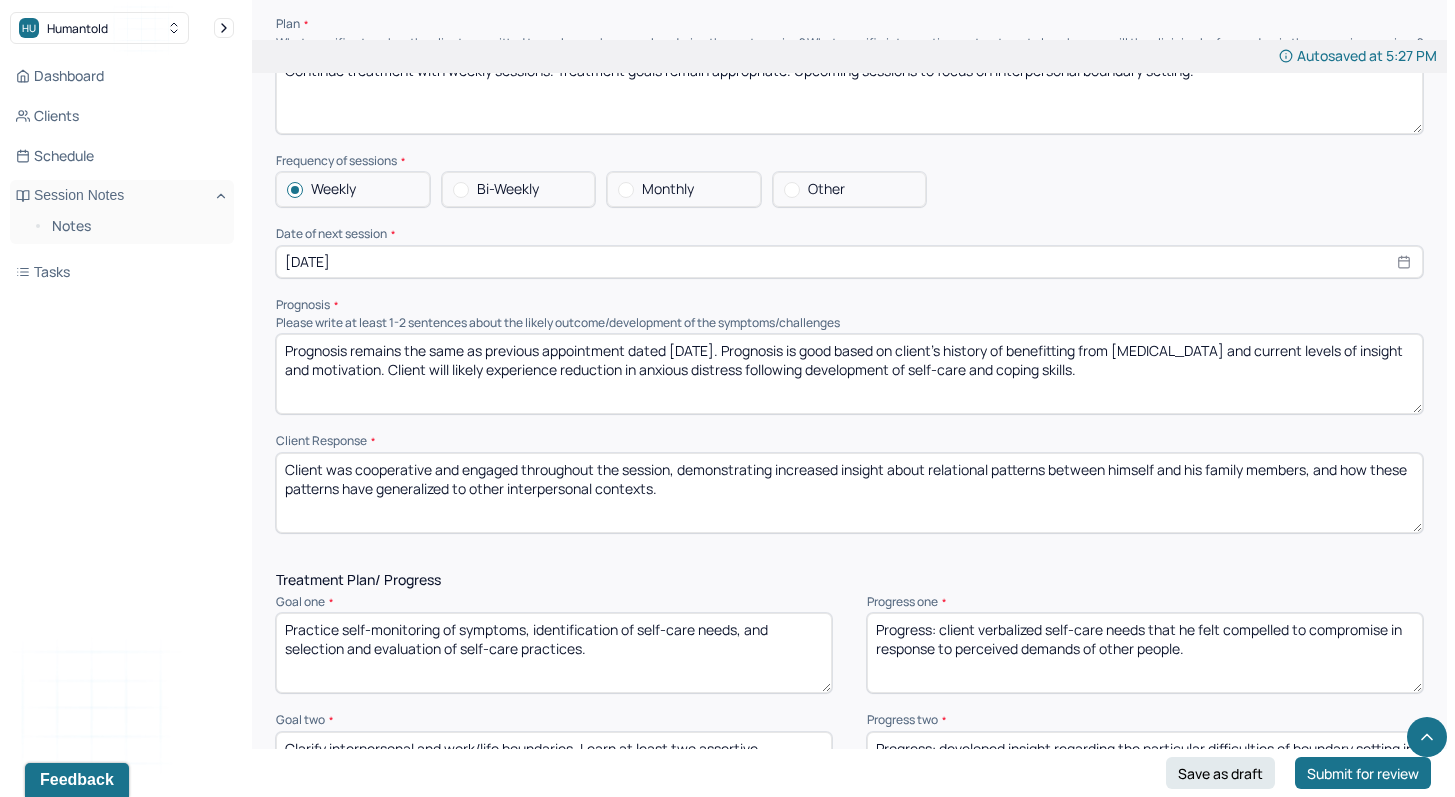 type on "Prognosis remains the same as previous appointment dated [DATE]. Prognosis is good based on client's history of benefitting from [MEDICAL_DATA] and current levels of insight and motivation. Client will likely experience reduction in anxious distress following development of self-care and coping skills." 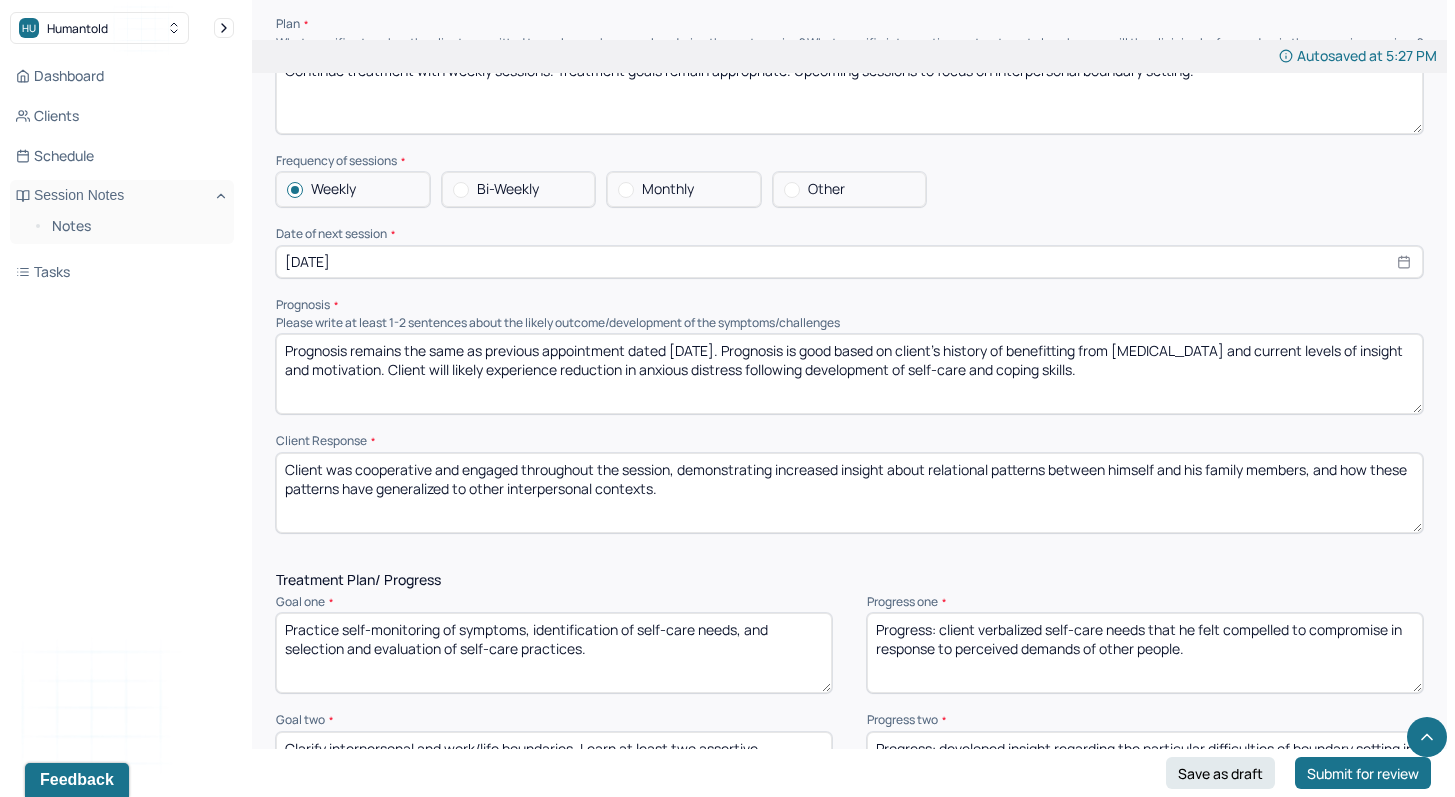 select on "6" 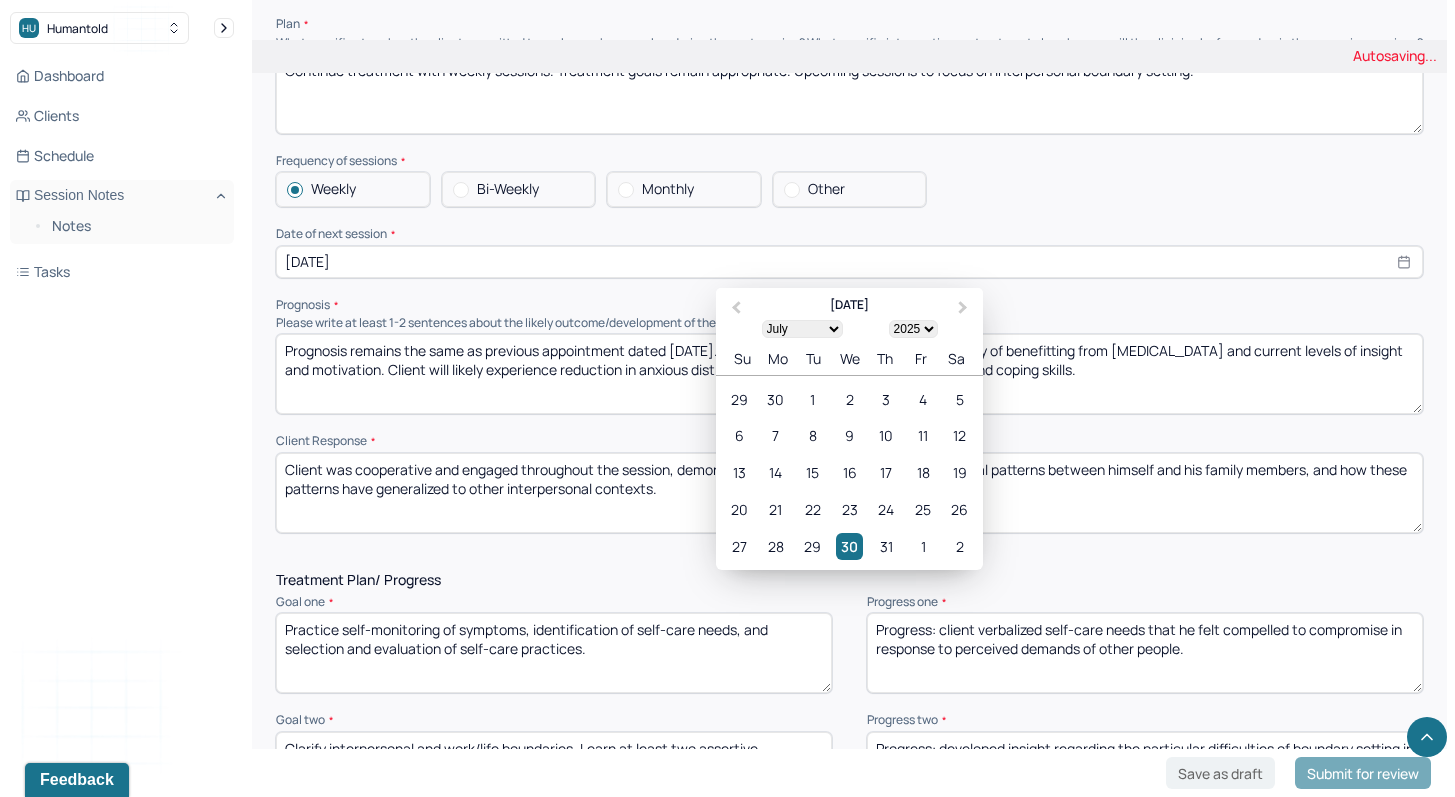 click on "[DATE]" at bounding box center [849, 262] 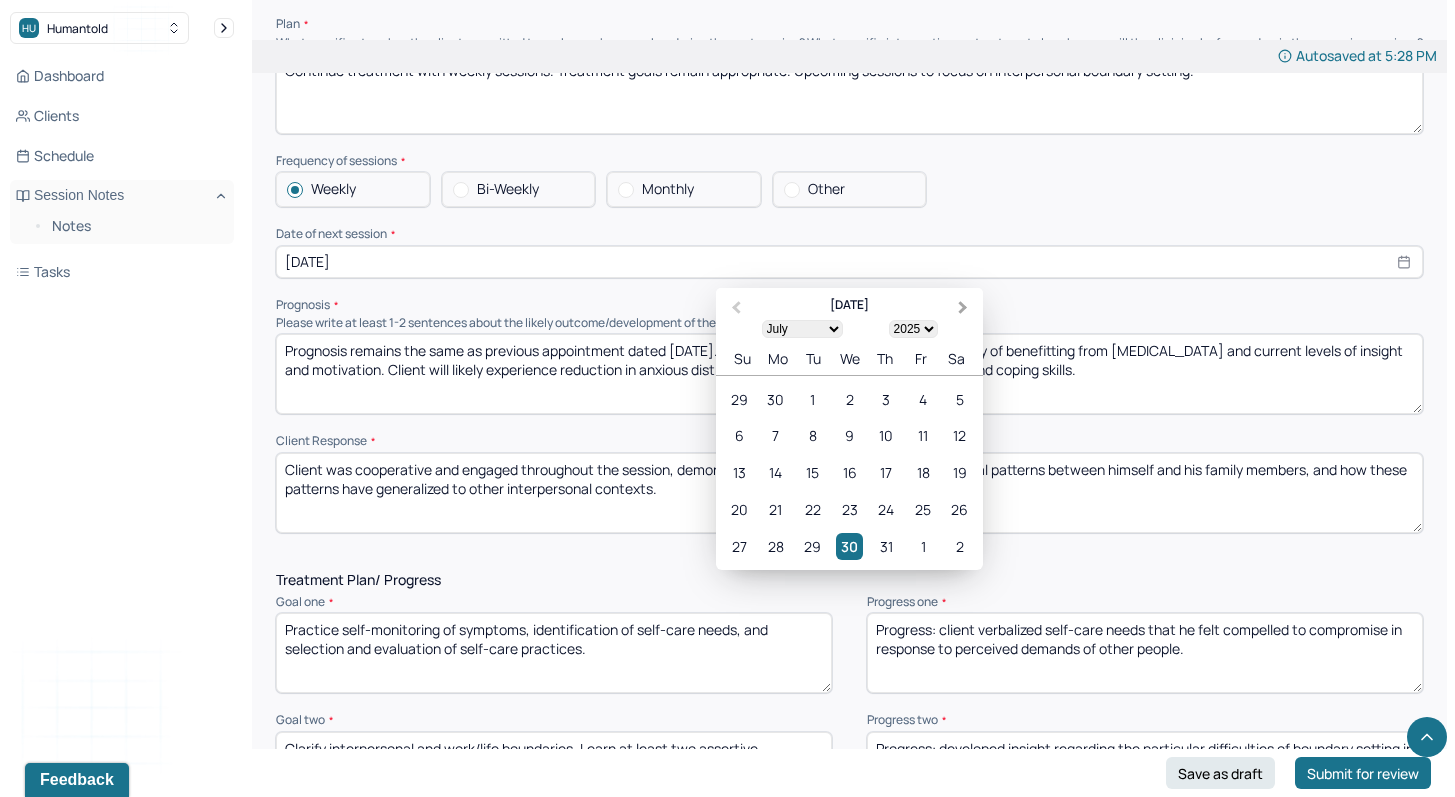 click on "Next Month" at bounding box center [963, 307] 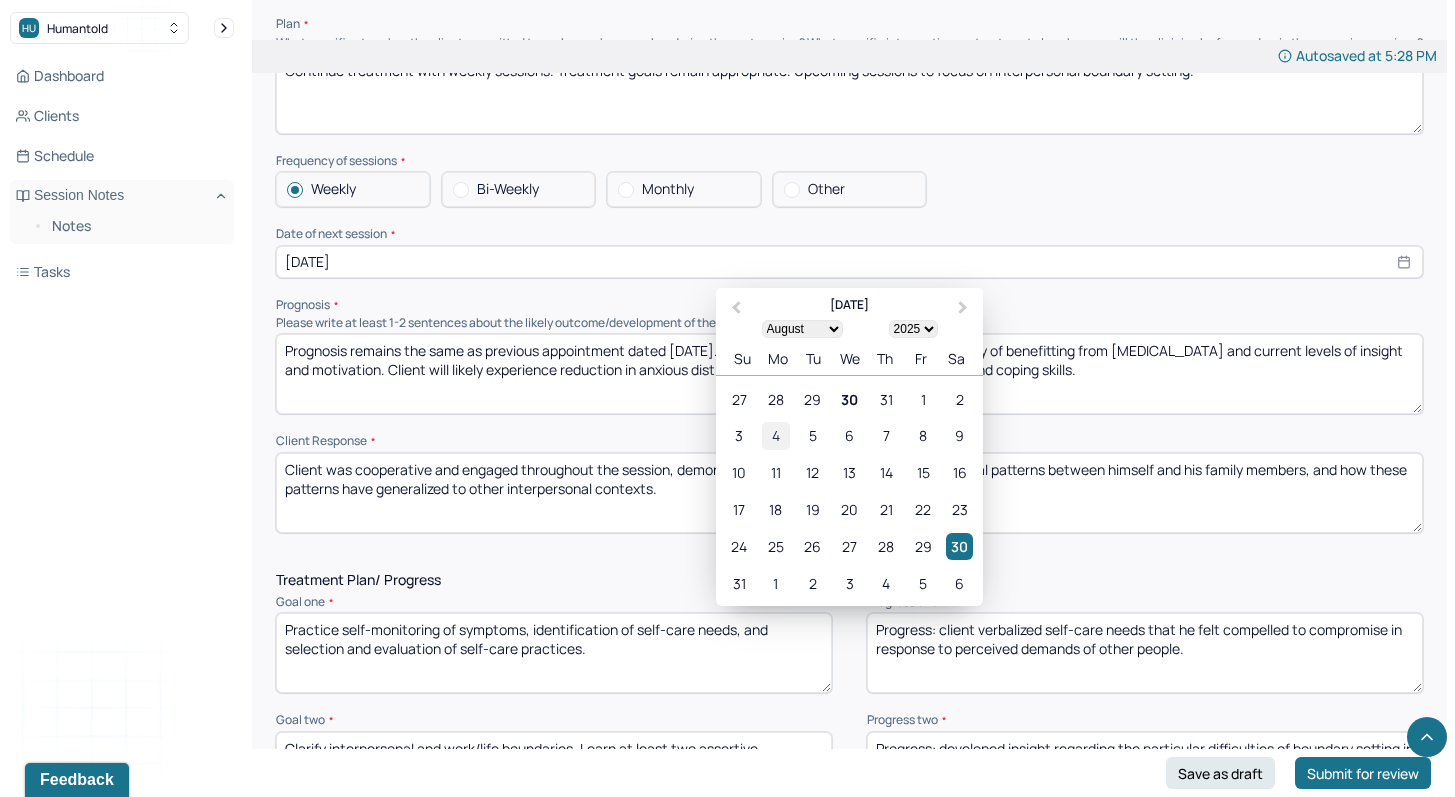 click on "4" at bounding box center [775, 435] 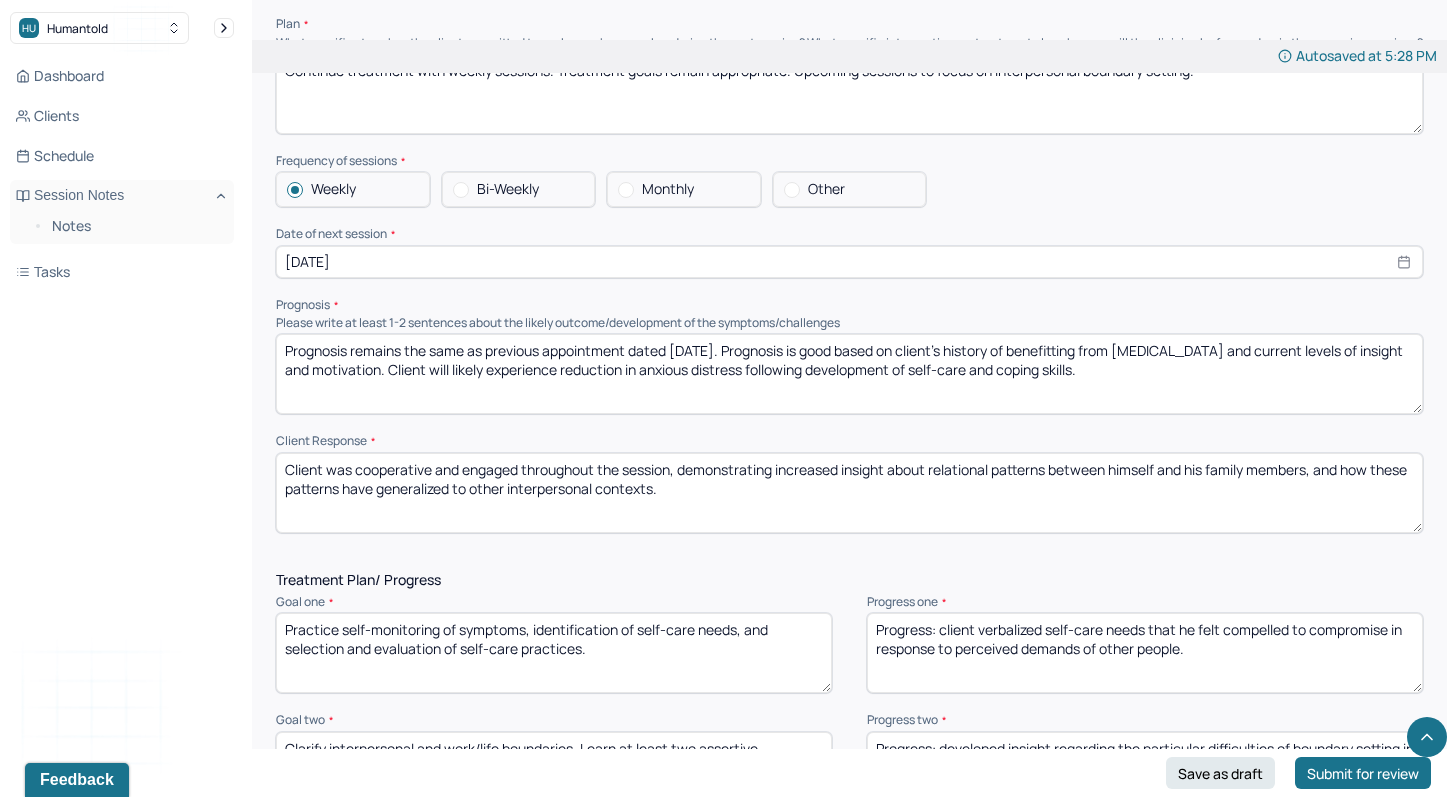 drag, startPoint x: 732, startPoint y: 508, endPoint x: 160, endPoint y: 441, distance: 575.9106 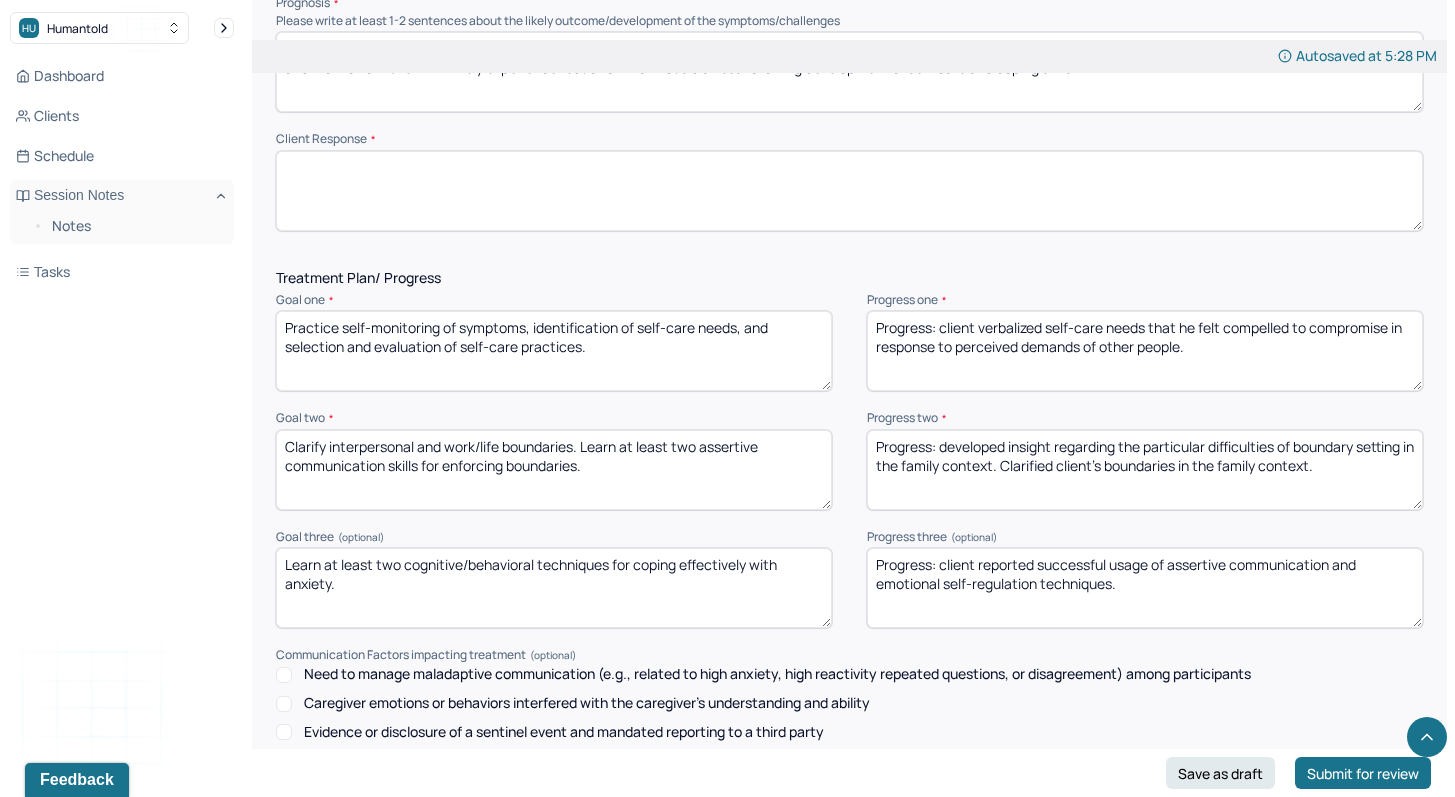 scroll, scrollTop: 2427, scrollLeft: 0, axis: vertical 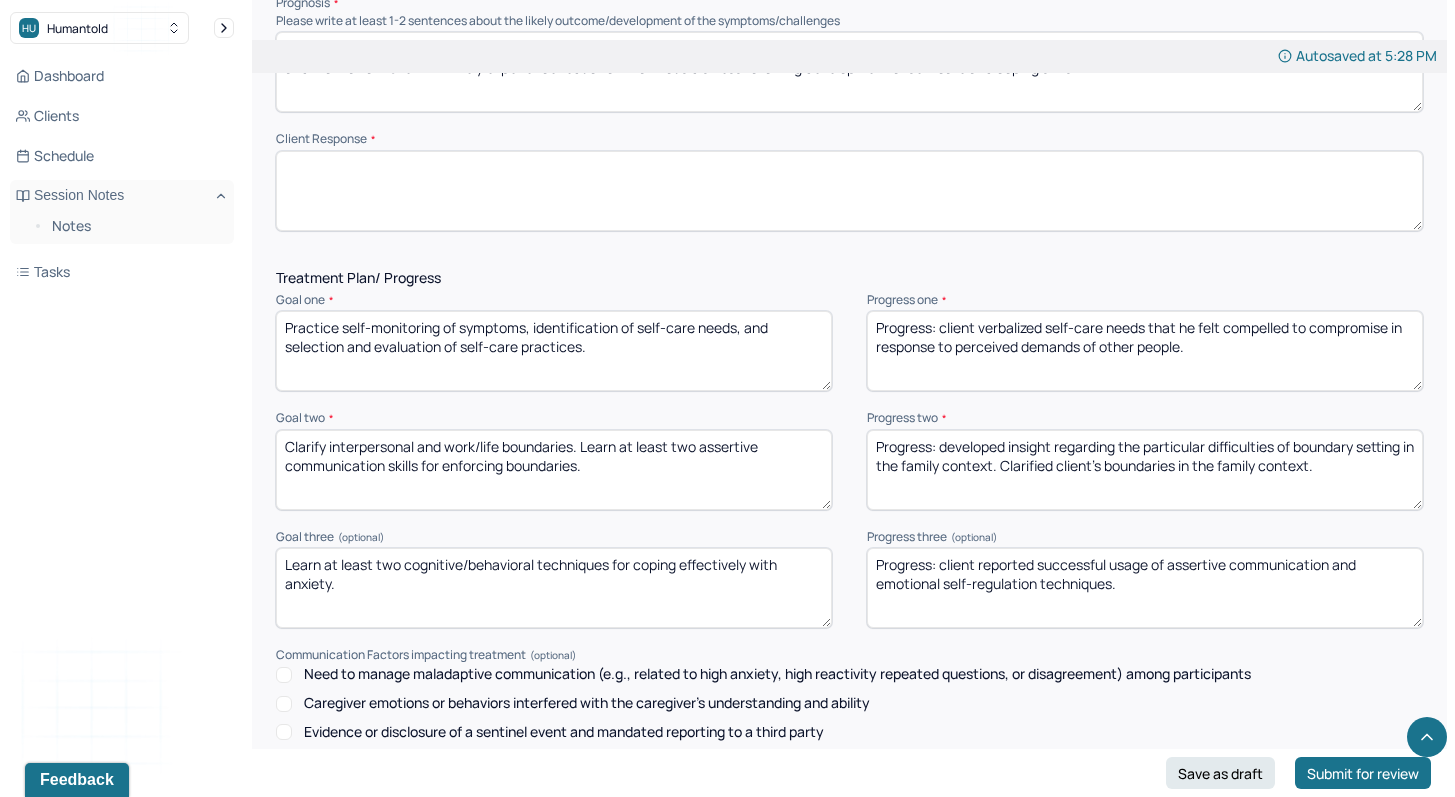 type 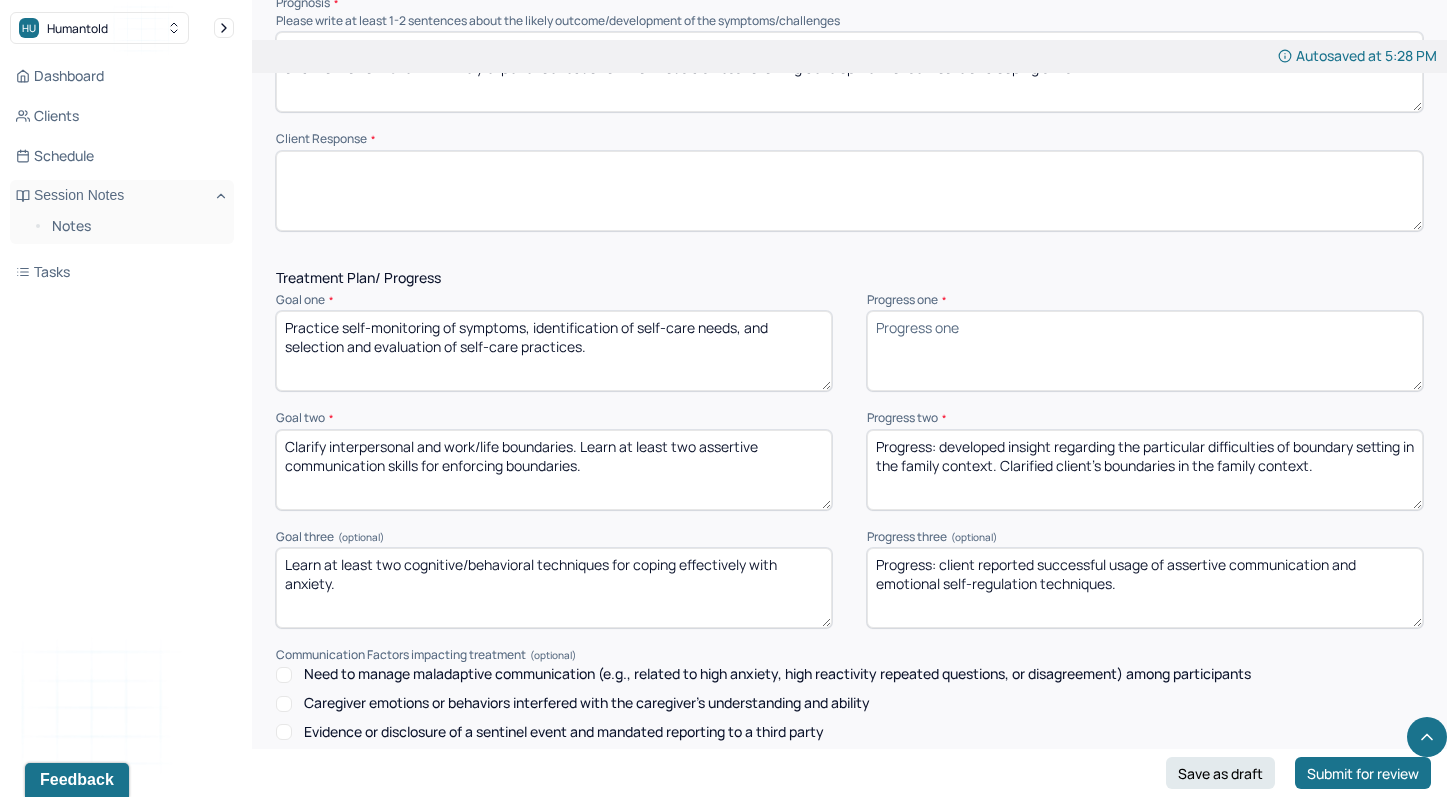 type 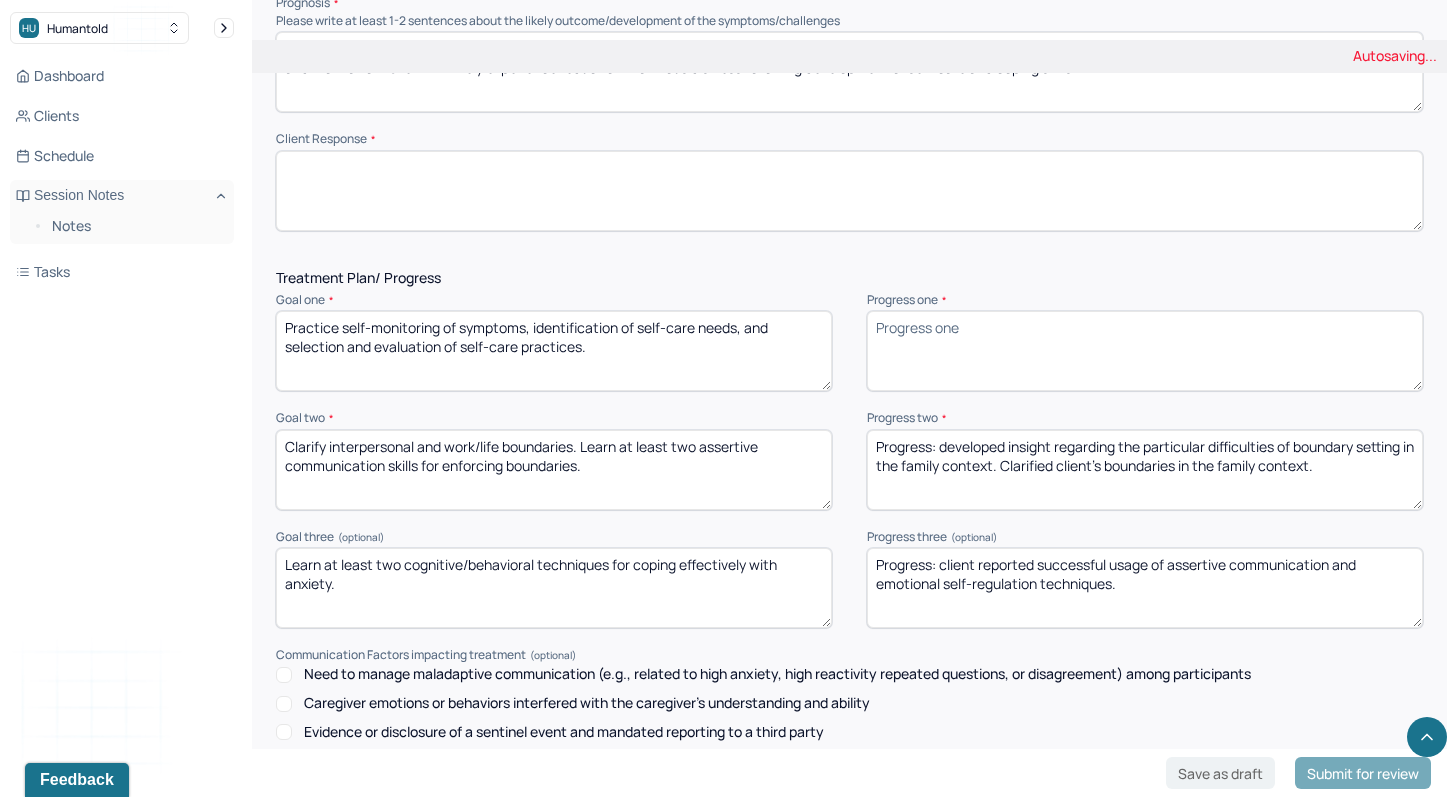 drag, startPoint x: 1339, startPoint y: 484, endPoint x: 733, endPoint y: 412, distance: 610.26227 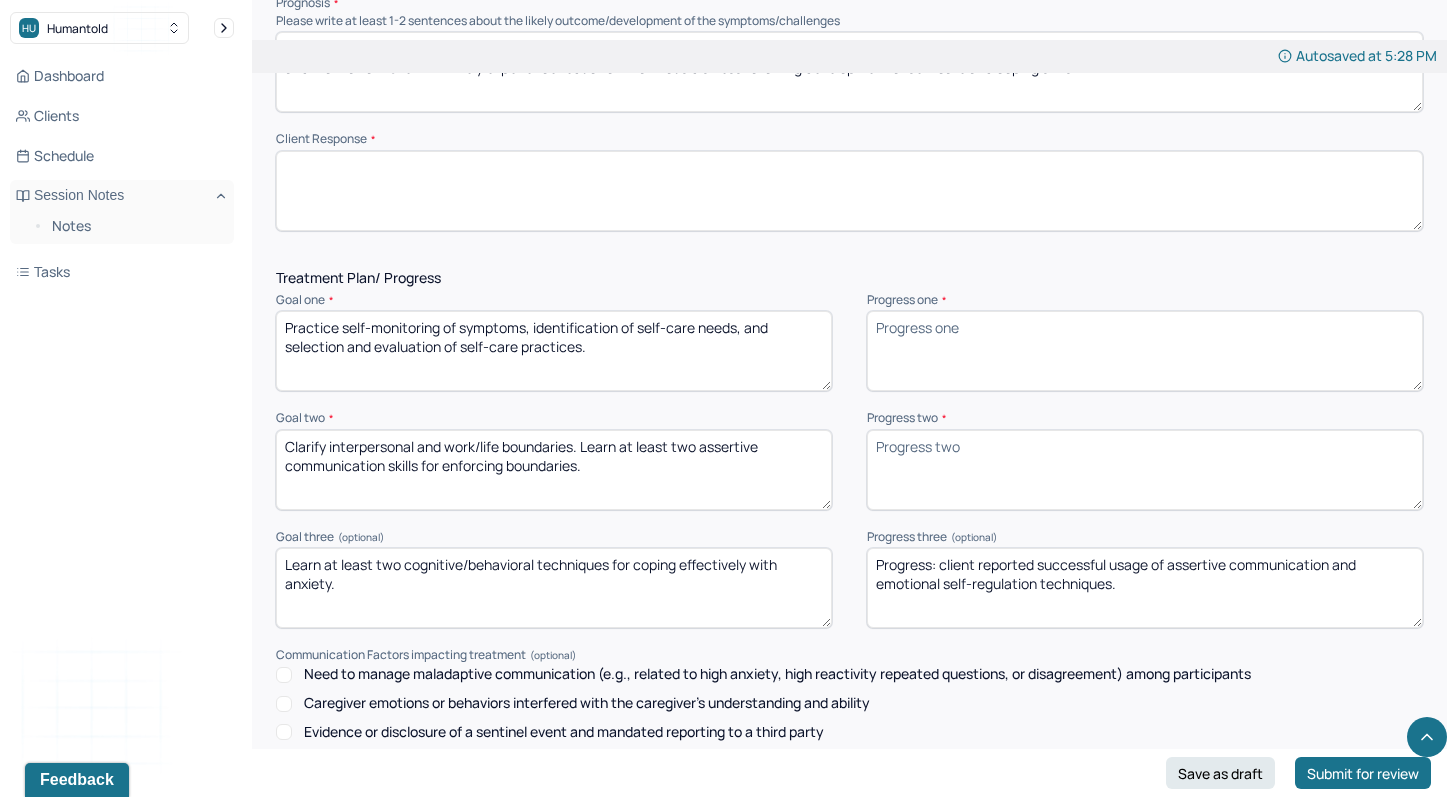 type 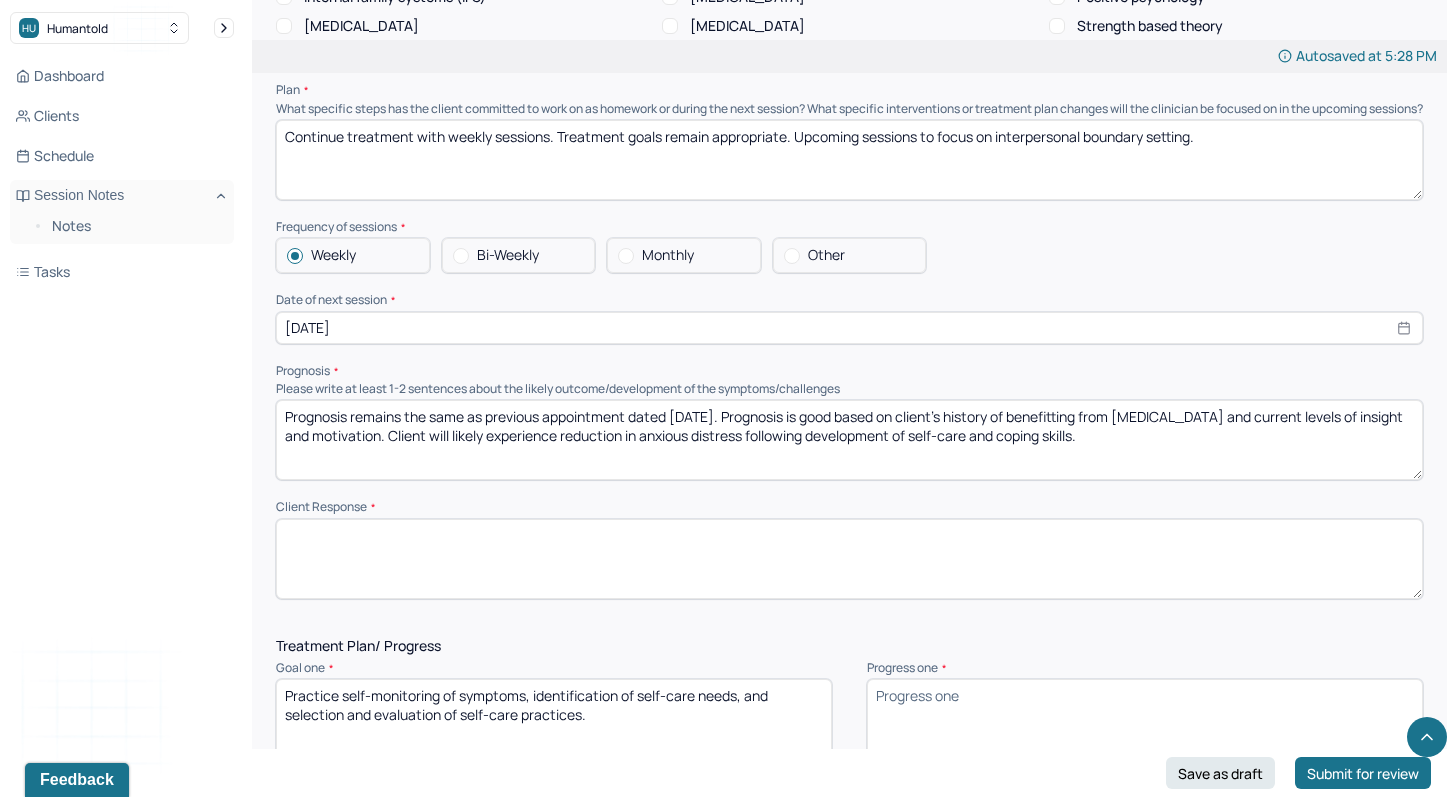 scroll, scrollTop: 2048, scrollLeft: 0, axis: vertical 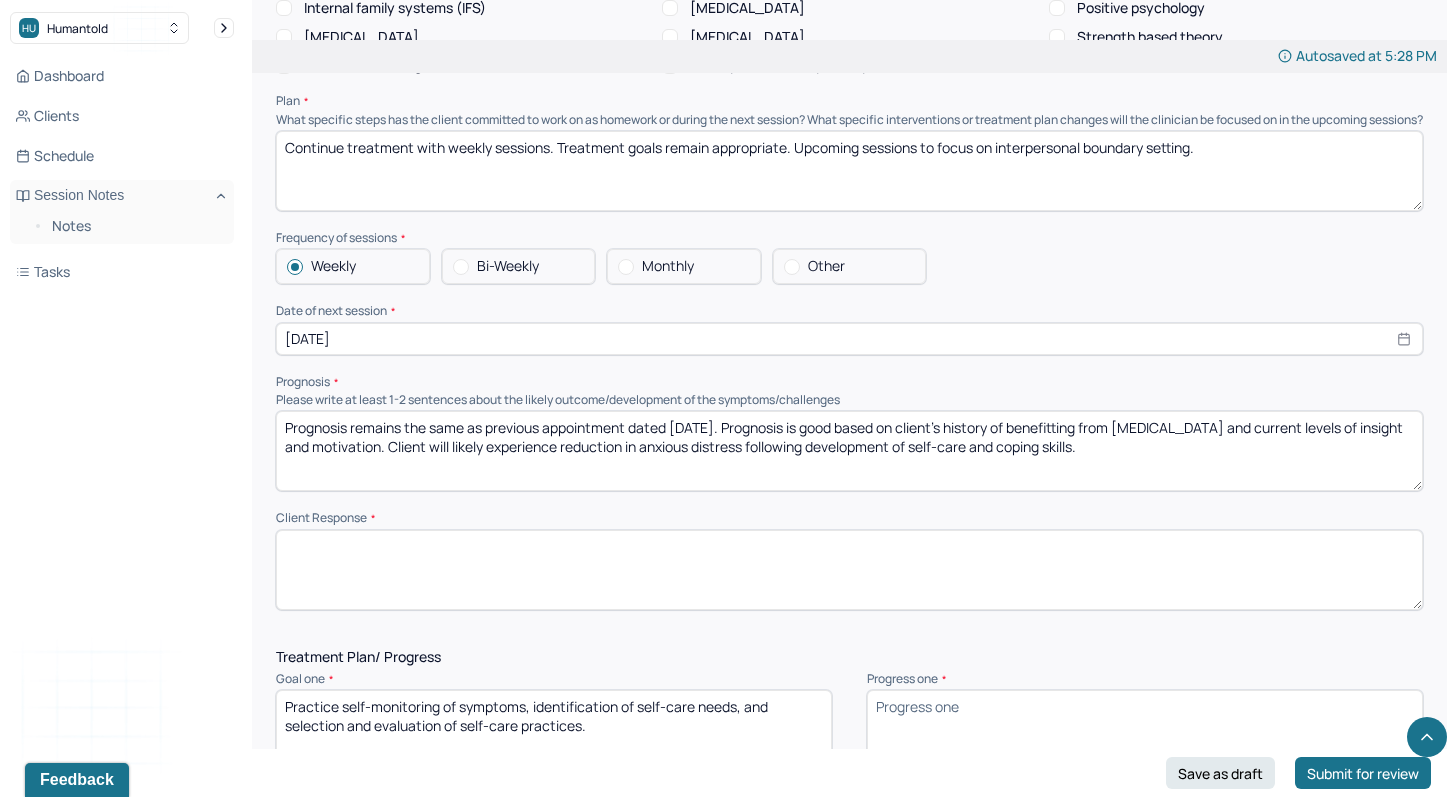type 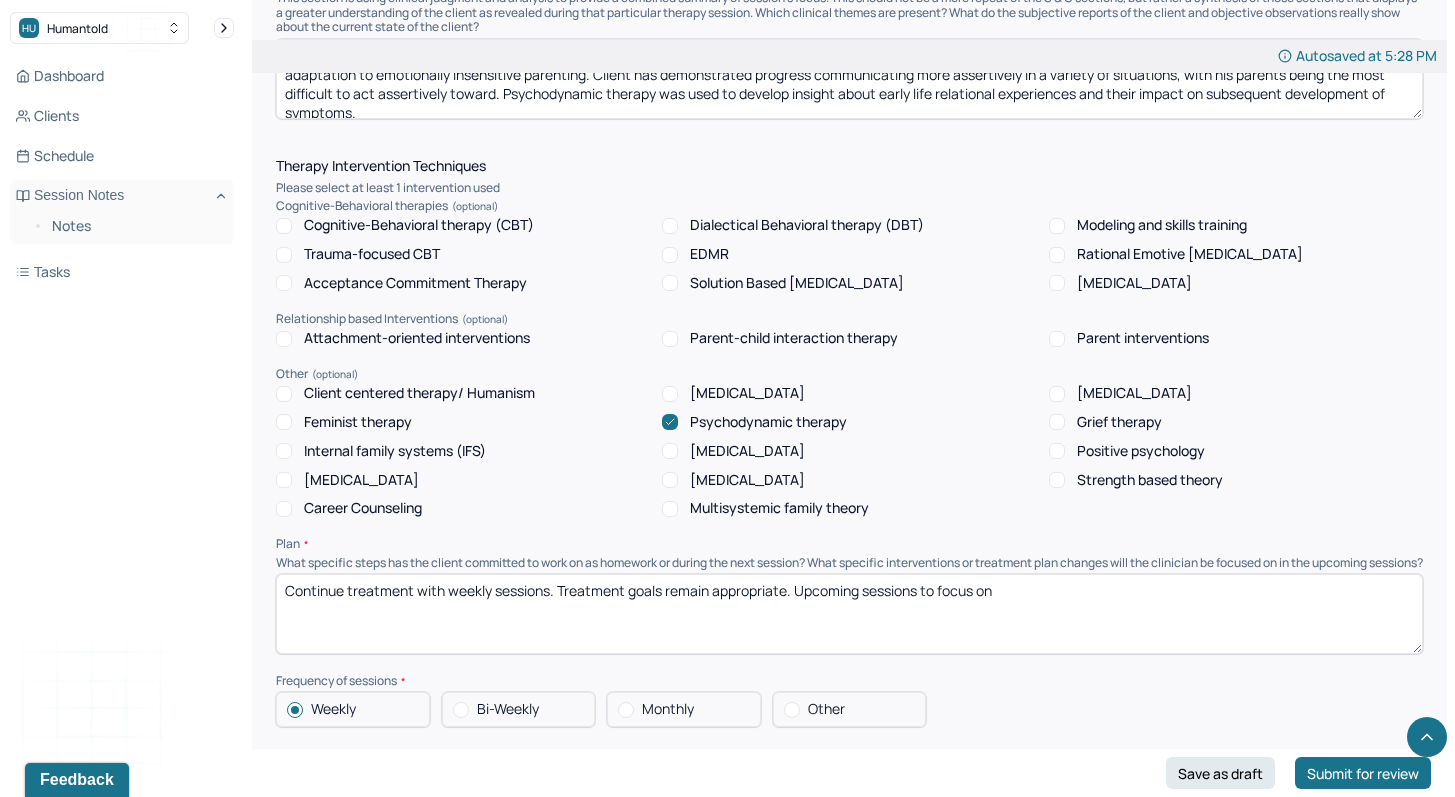 scroll, scrollTop: 1603, scrollLeft: 0, axis: vertical 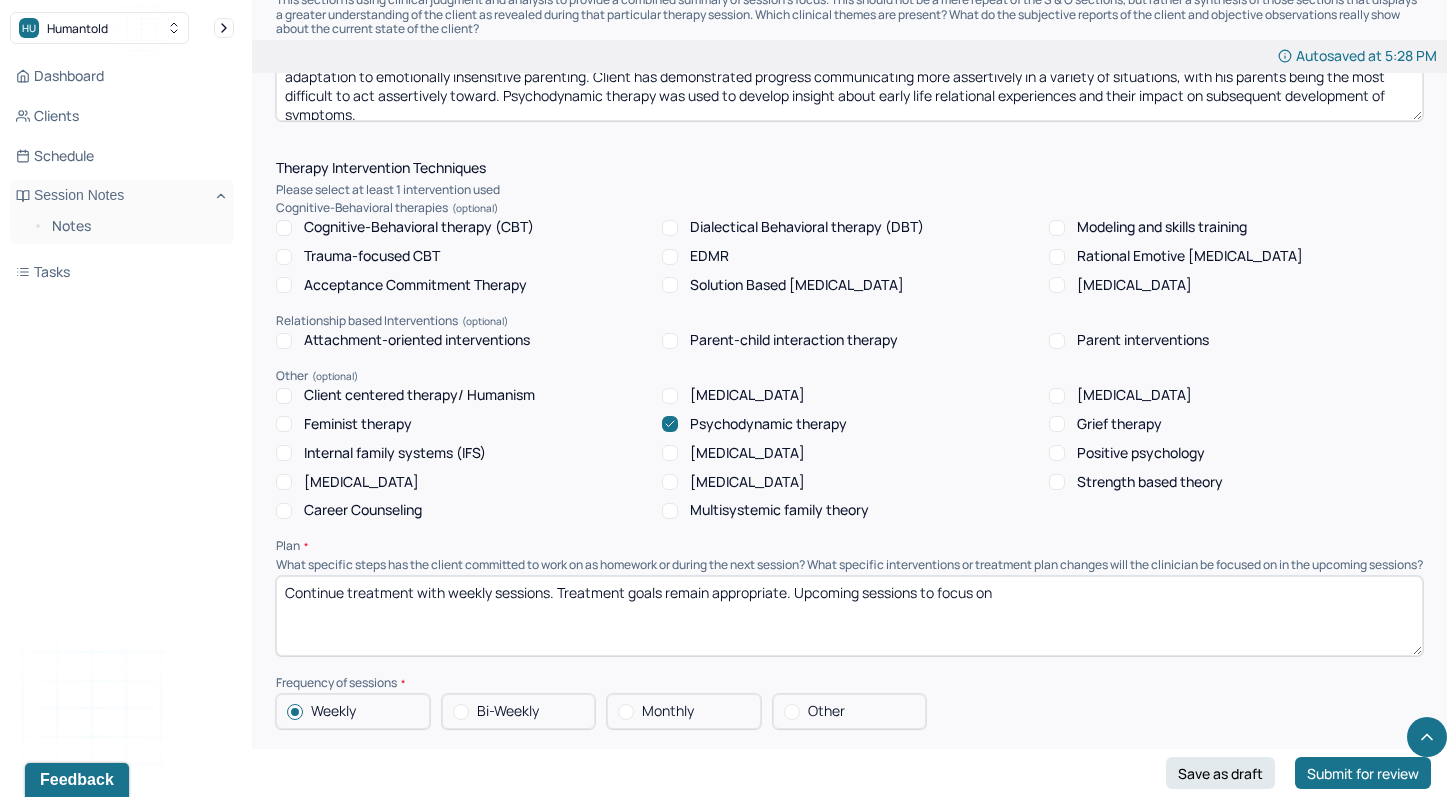 type on "Continue treatment with weekly sessions. Treatment goals remain appropriate. Upcoming sessions to focus on" 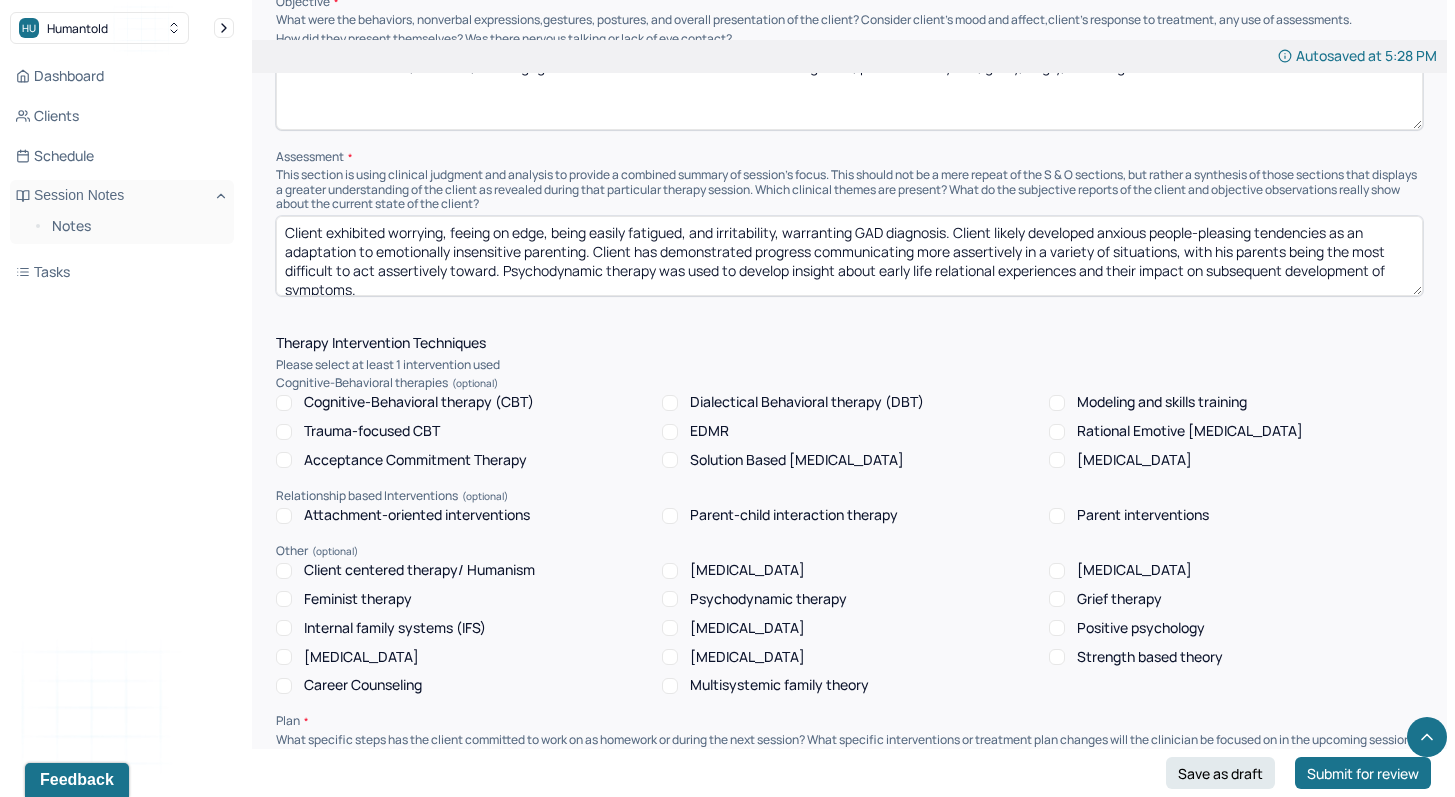 scroll, scrollTop: 1398, scrollLeft: 0, axis: vertical 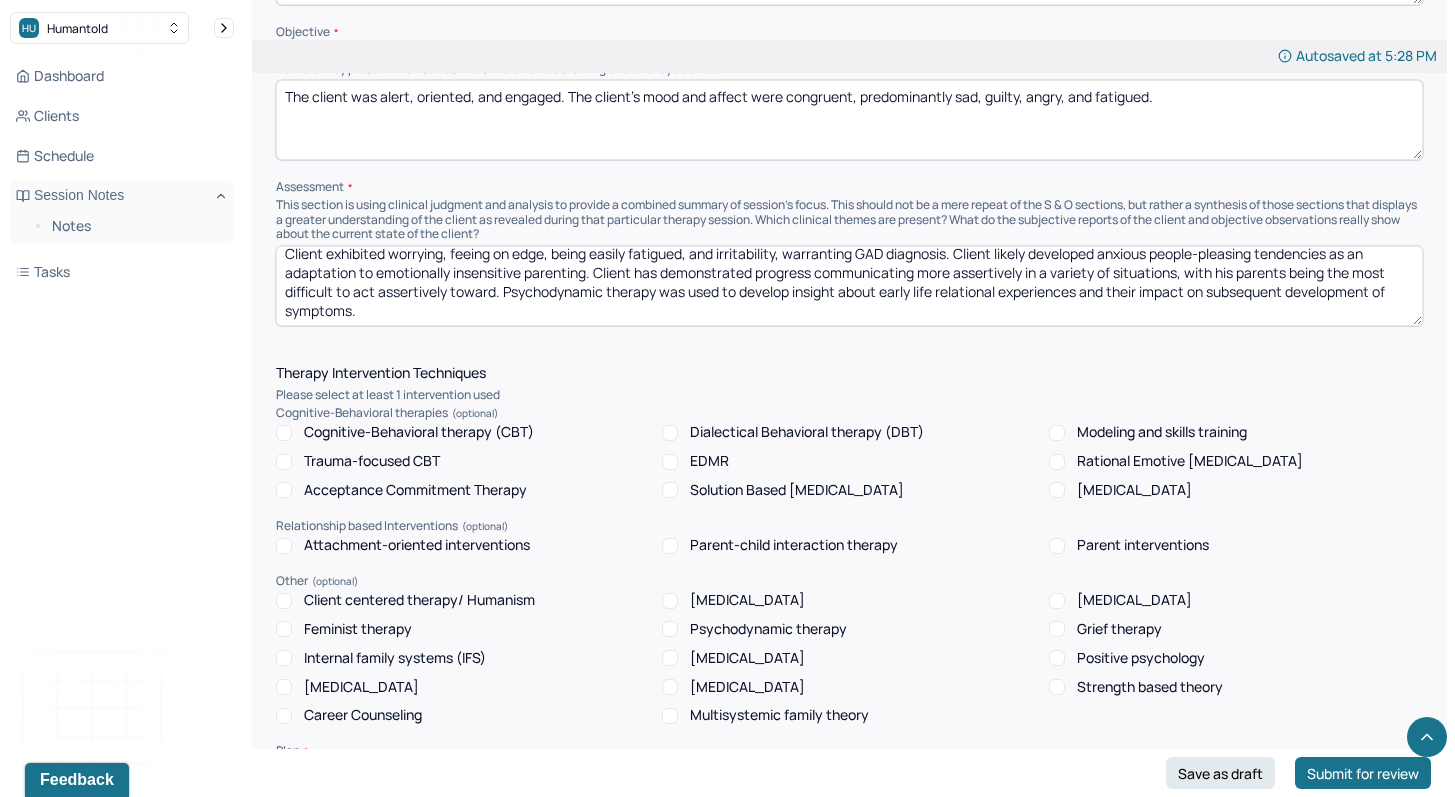 drag, startPoint x: 958, startPoint y: 252, endPoint x: 994, endPoint y: 329, distance: 85 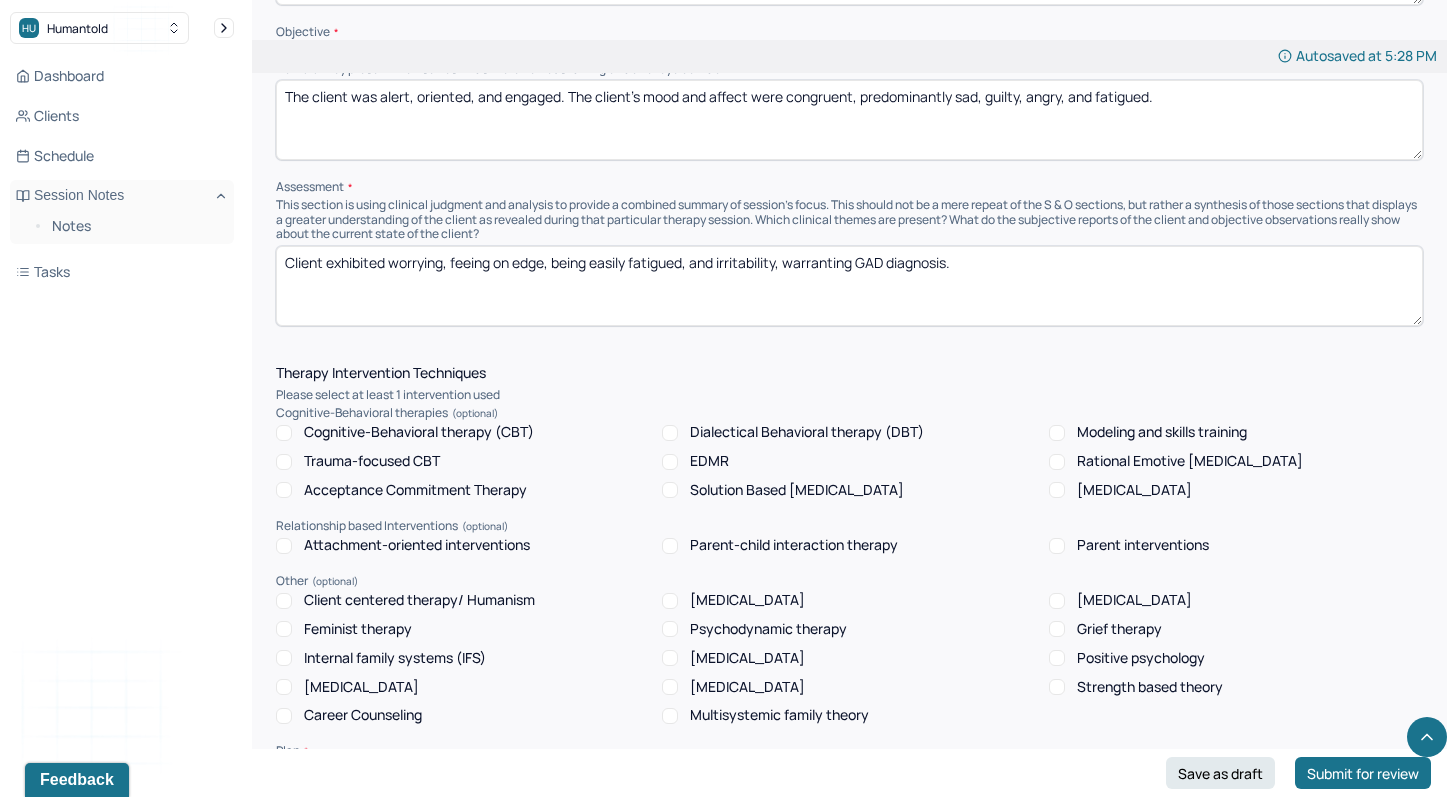 scroll, scrollTop: 0, scrollLeft: 0, axis: both 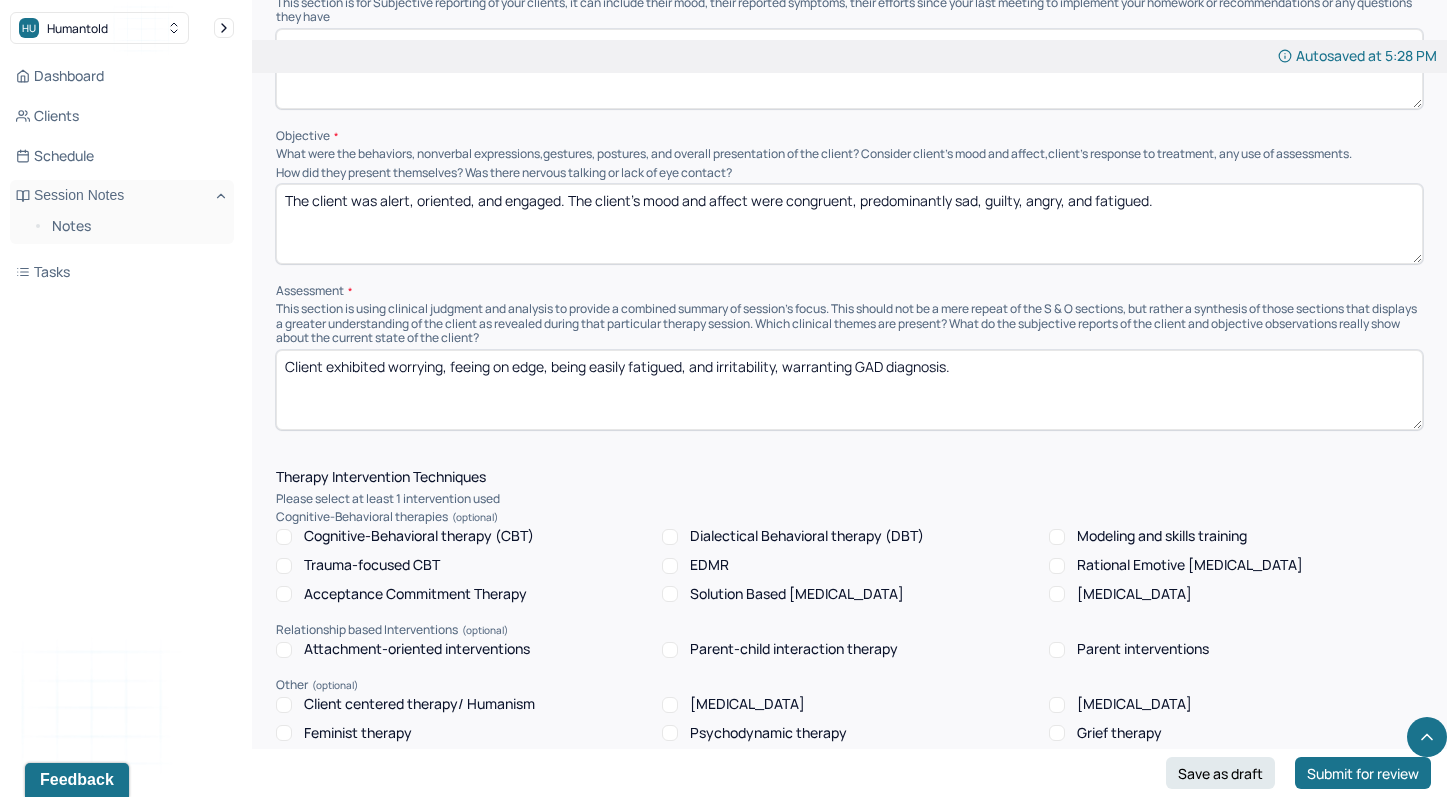 type on "Client exhibited worrying, feeing on edge, being easily fatigued, and irritability, warranting GAD diagnosis." 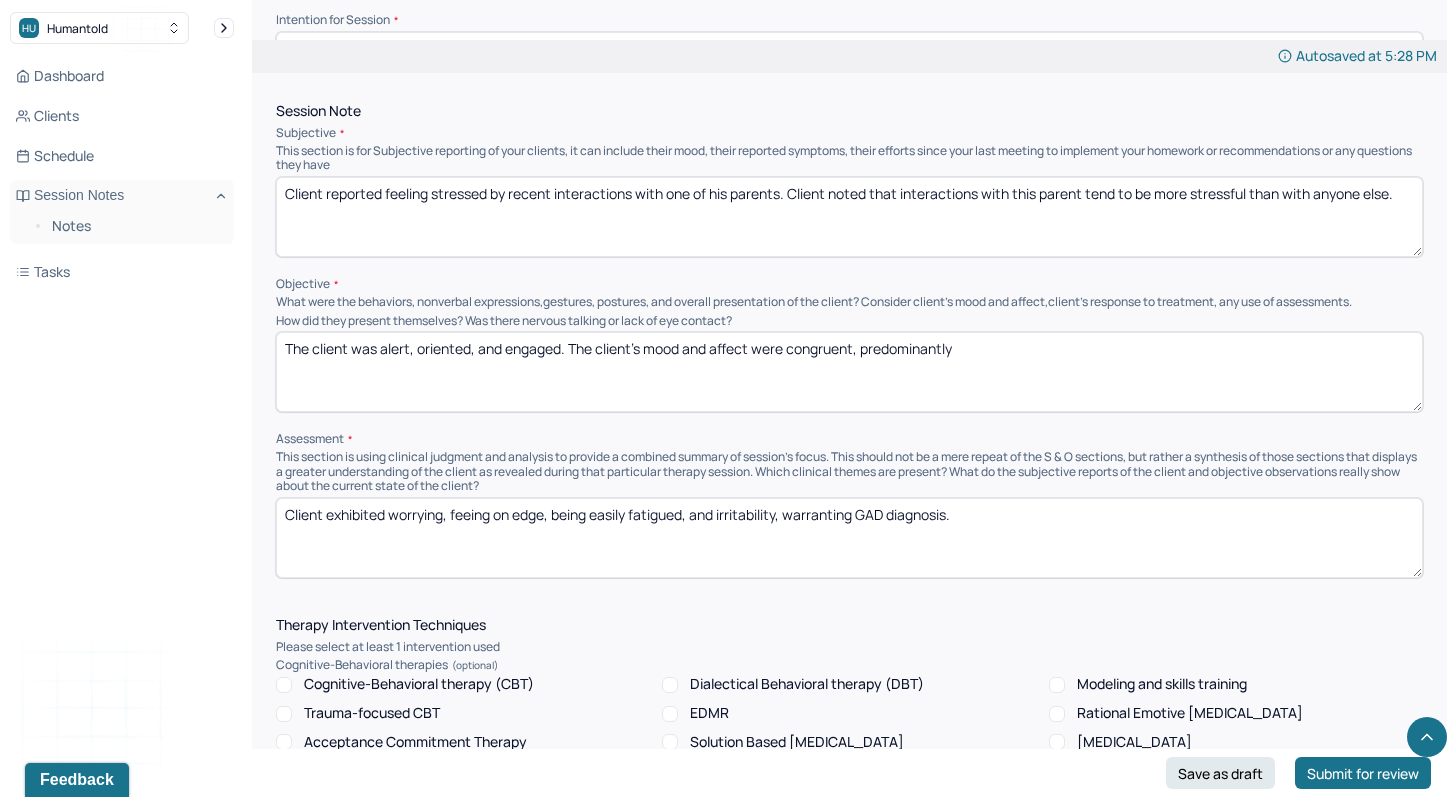 scroll, scrollTop: 1118, scrollLeft: 0, axis: vertical 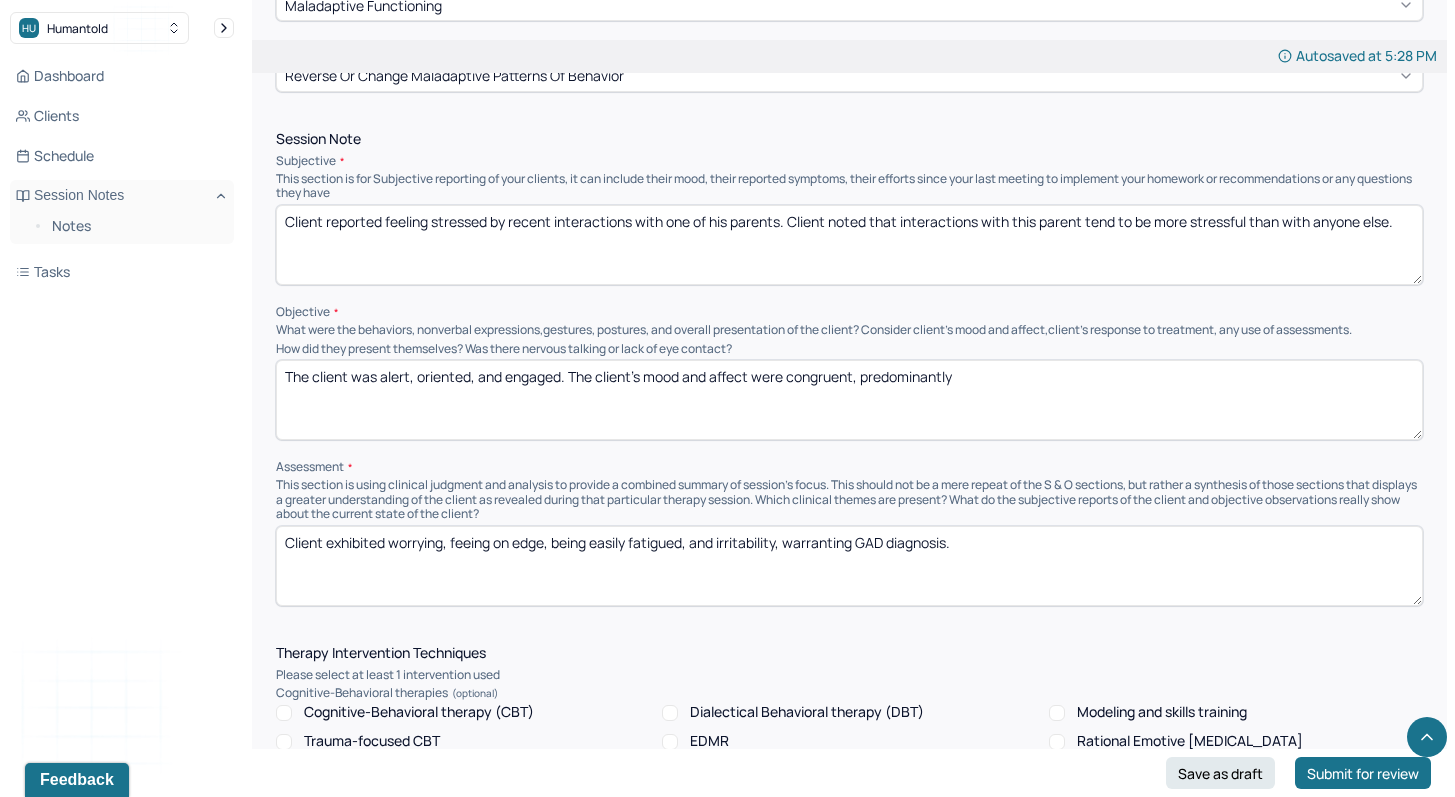 type on "The client was alert, oriented, and engaged. The client's mood and affect were congruent, predominantly" 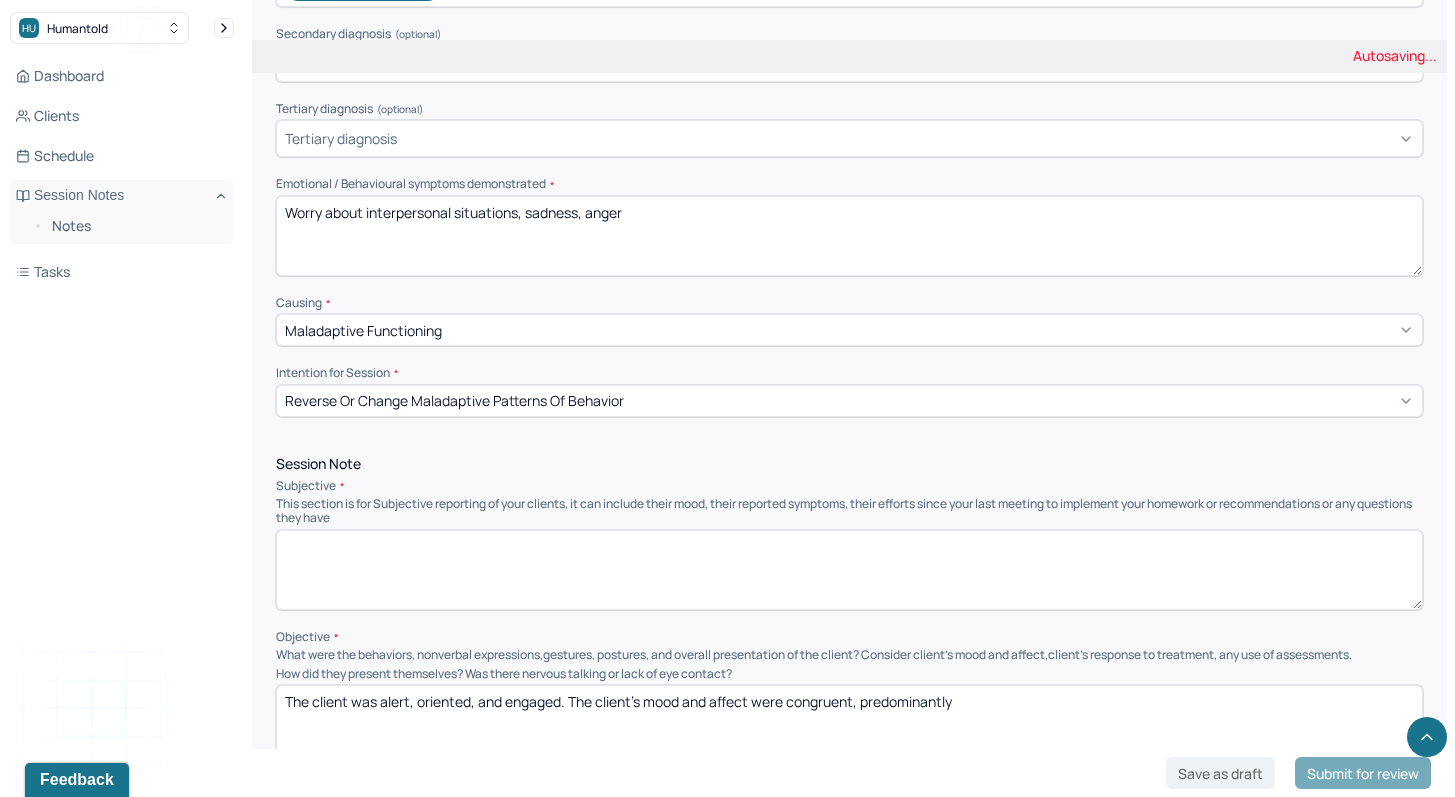scroll, scrollTop: 793, scrollLeft: 0, axis: vertical 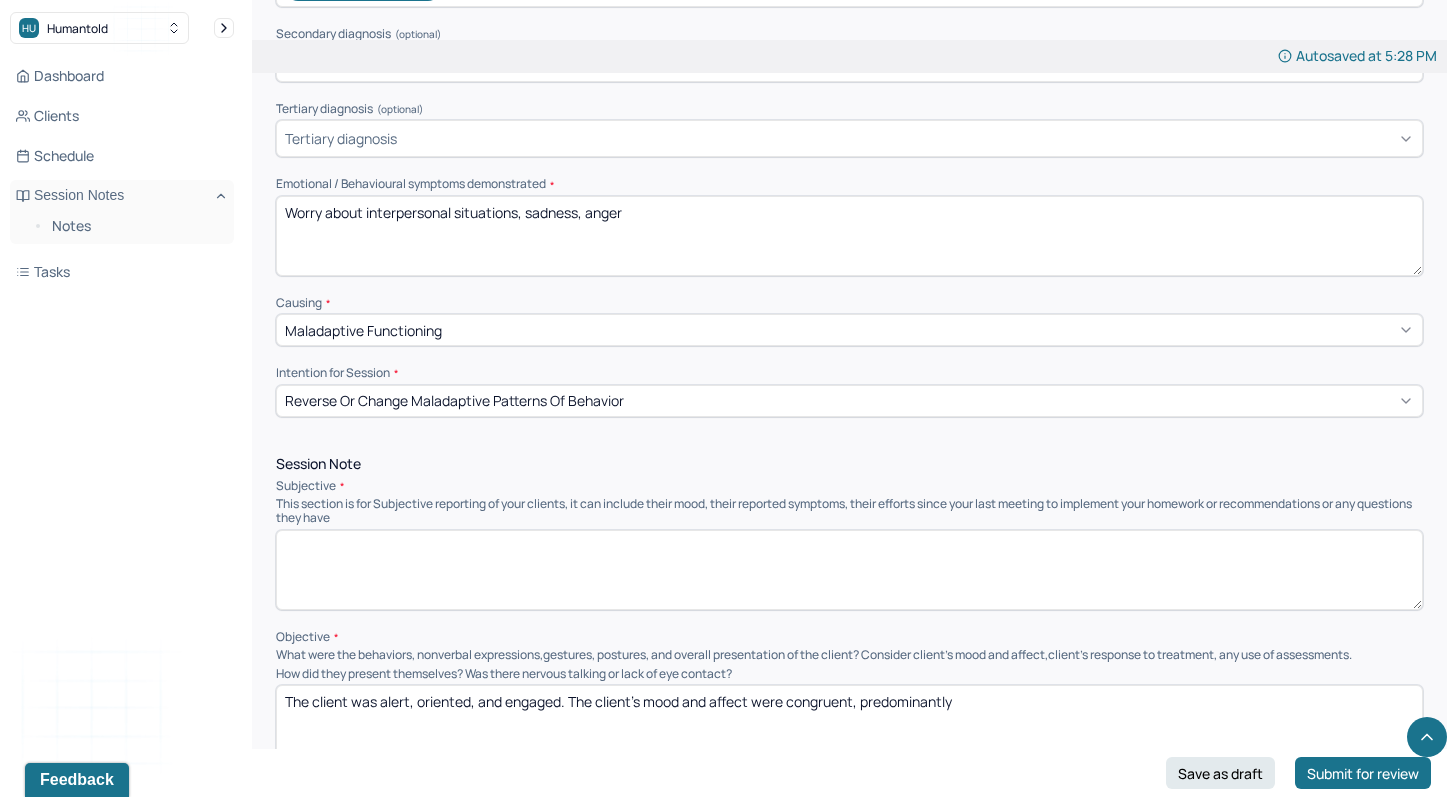 type 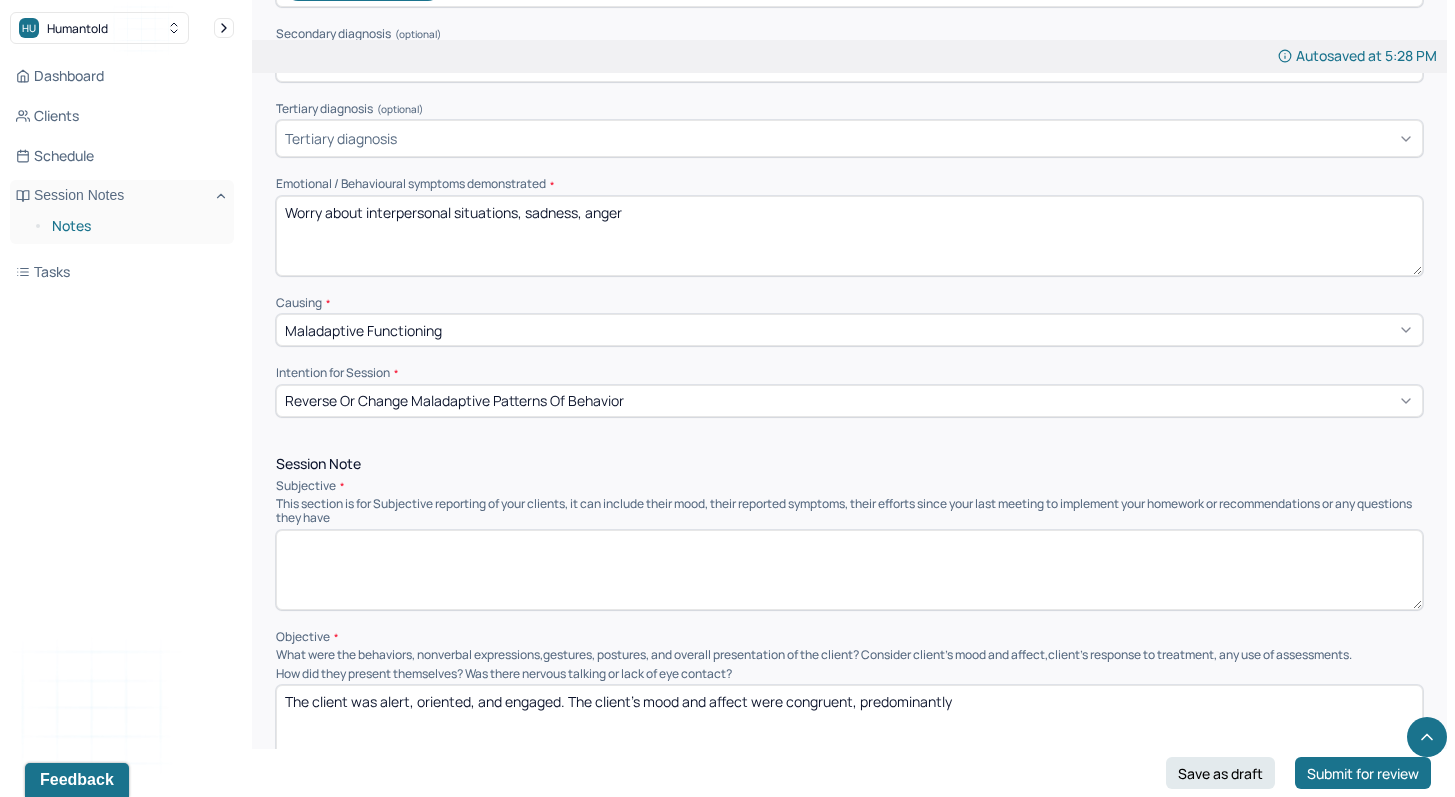 drag, startPoint x: 639, startPoint y: 223, endPoint x: 143, endPoint y: 213, distance: 496.1008 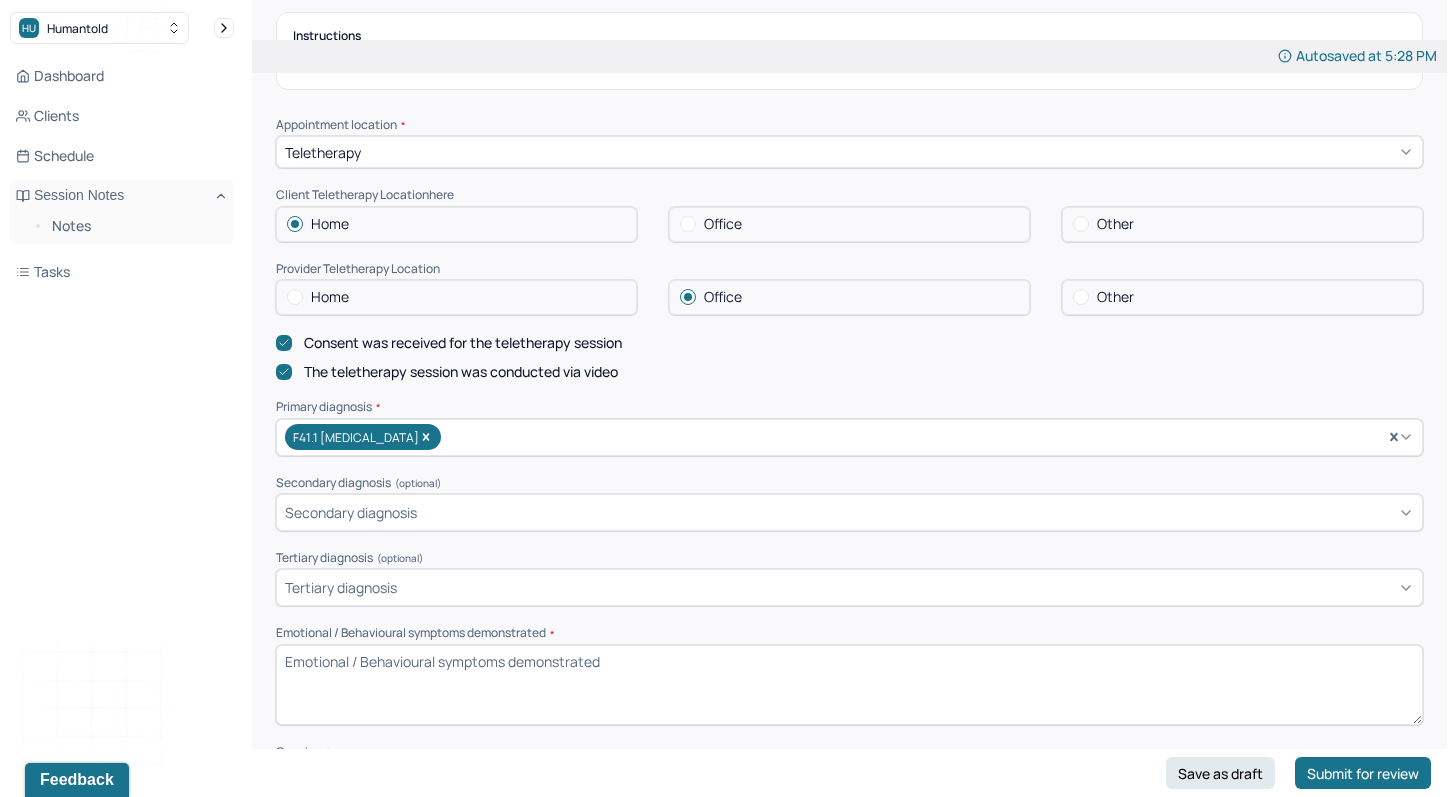 scroll, scrollTop: 342, scrollLeft: 0, axis: vertical 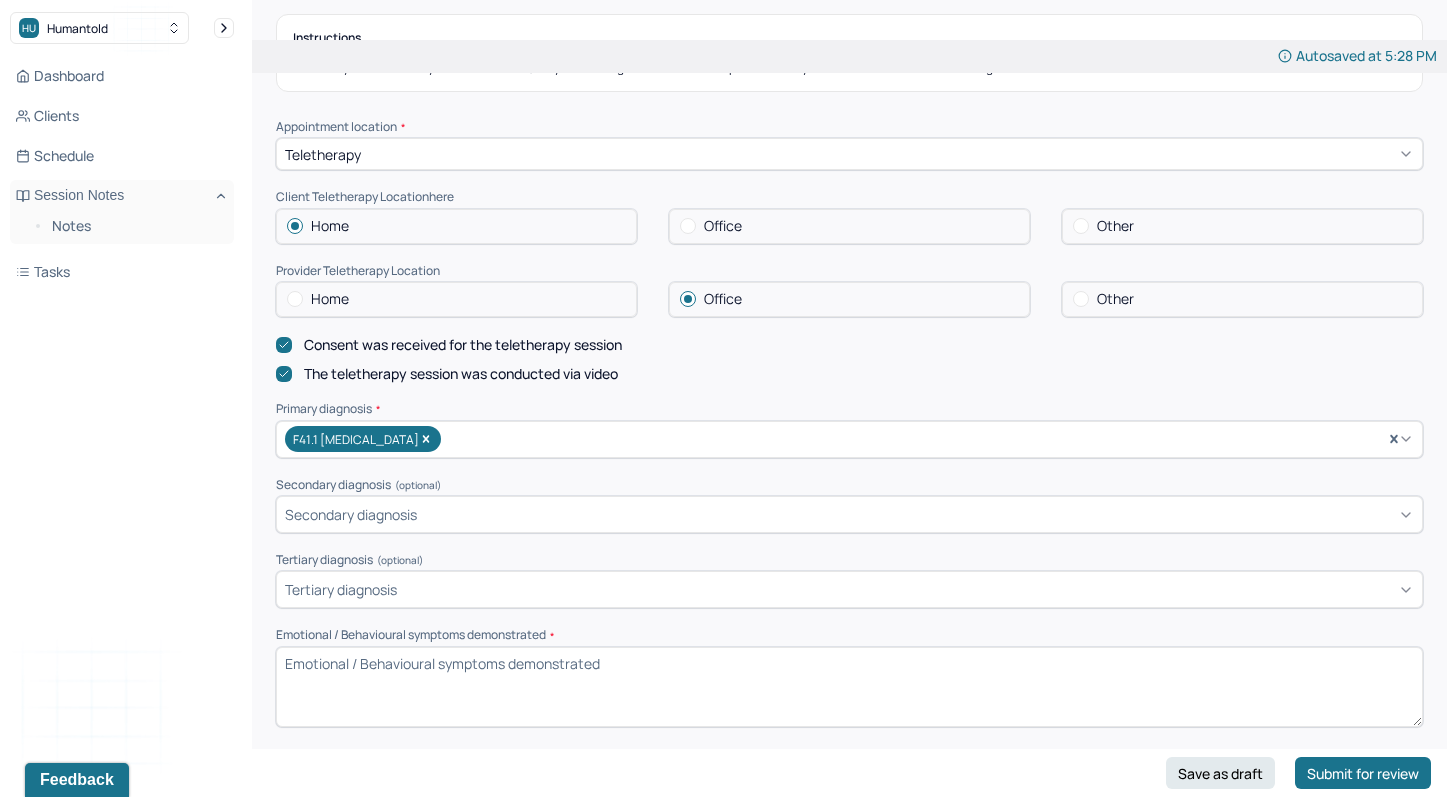 type 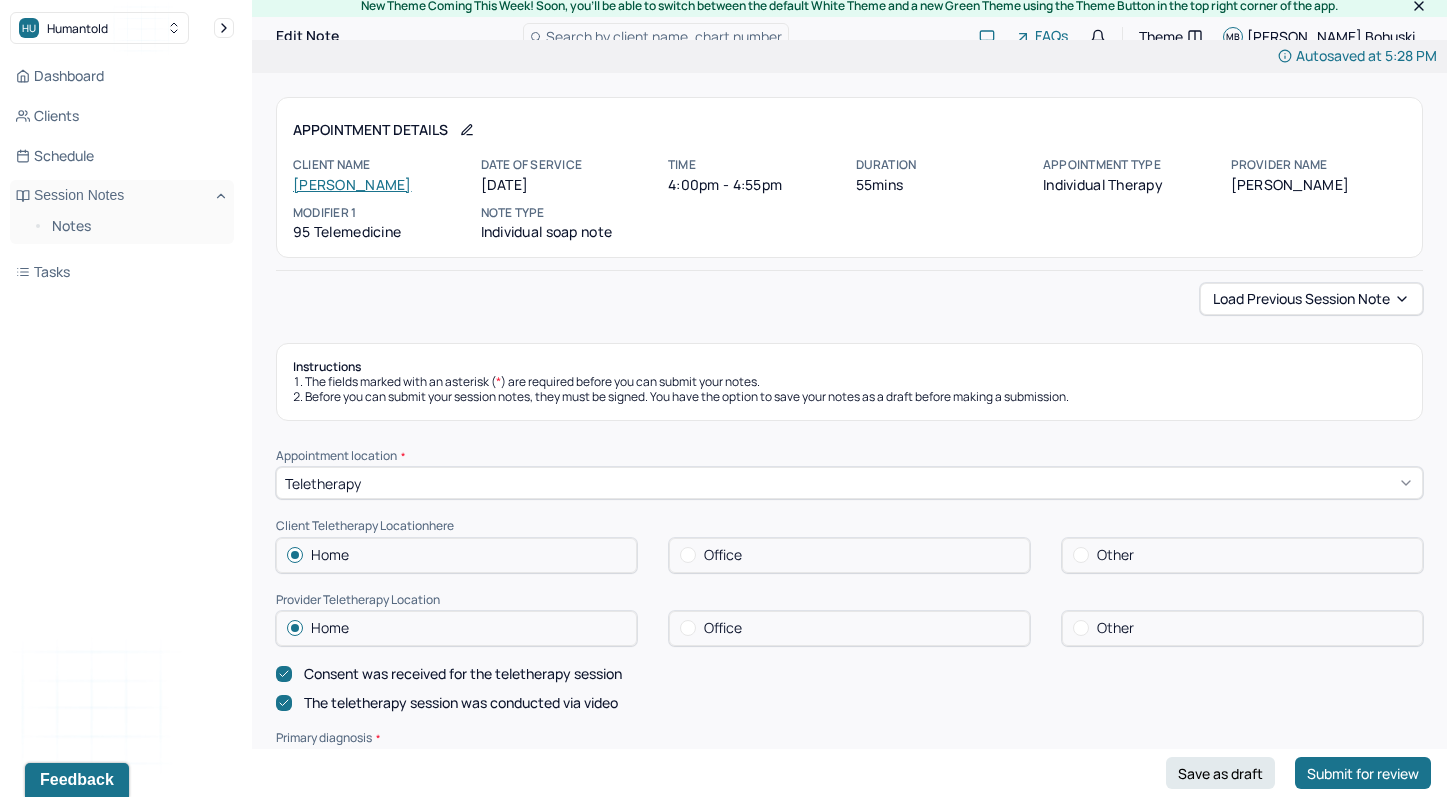 scroll, scrollTop: 0, scrollLeft: 0, axis: both 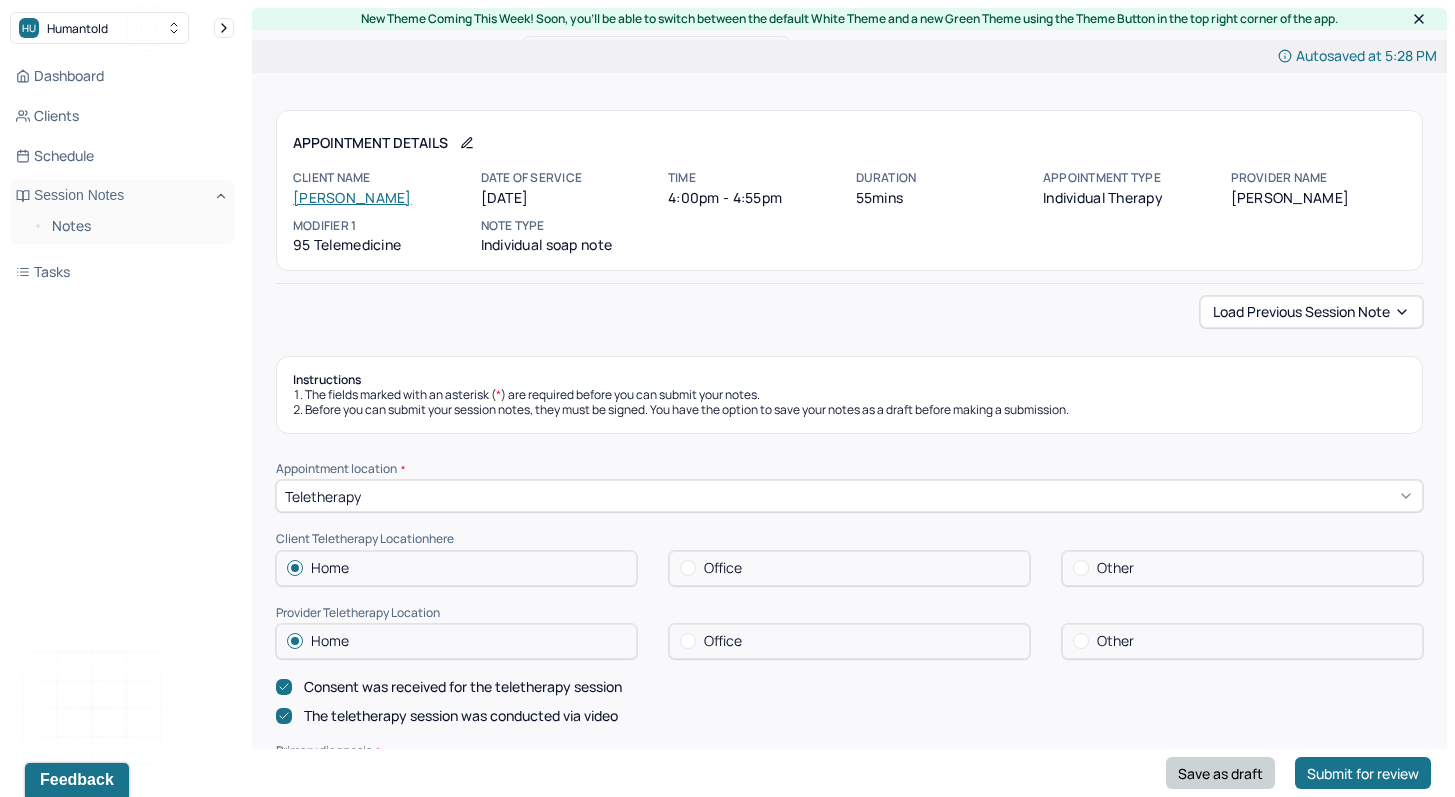 click on "Save as draft" at bounding box center [1220, 773] 